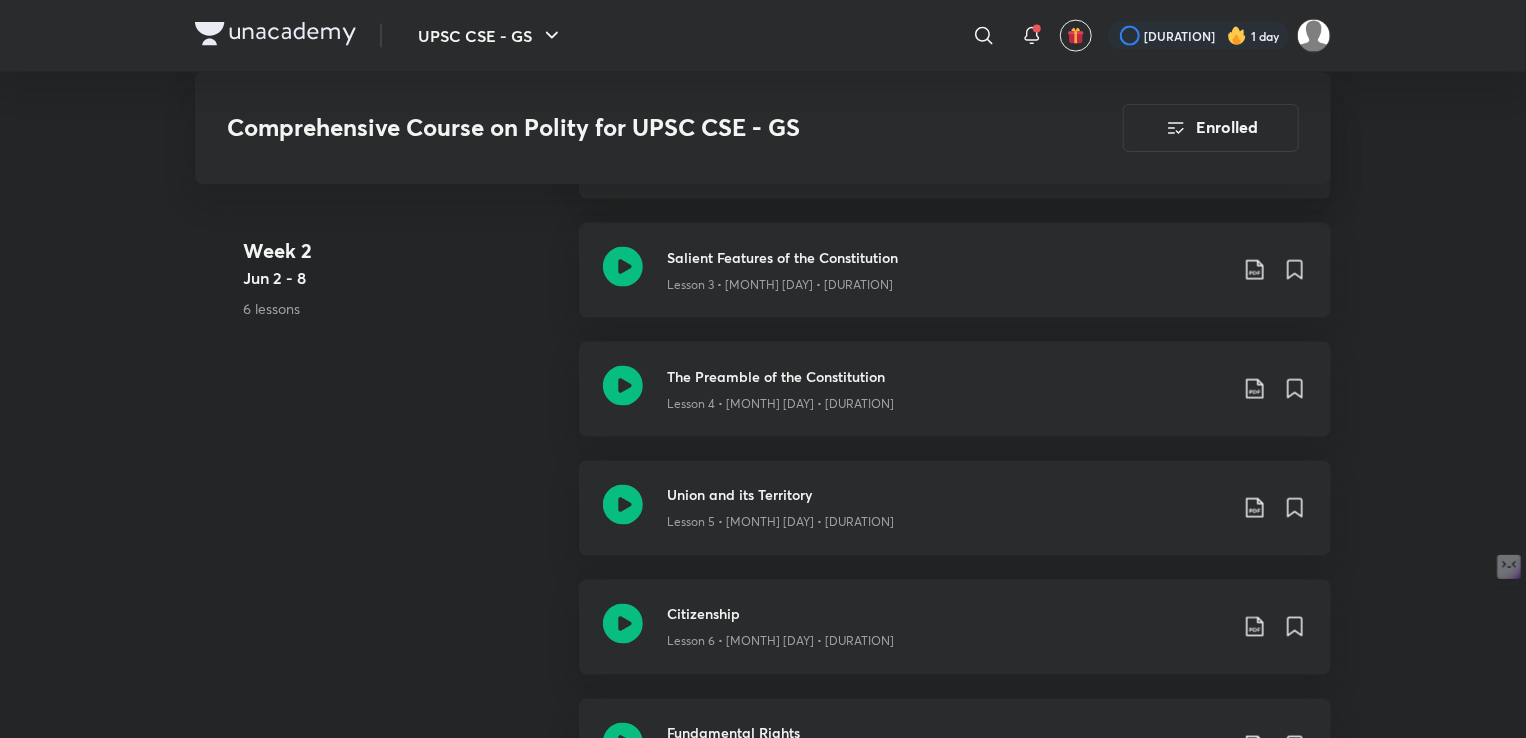 scroll, scrollTop: 1499, scrollLeft: 0, axis: vertical 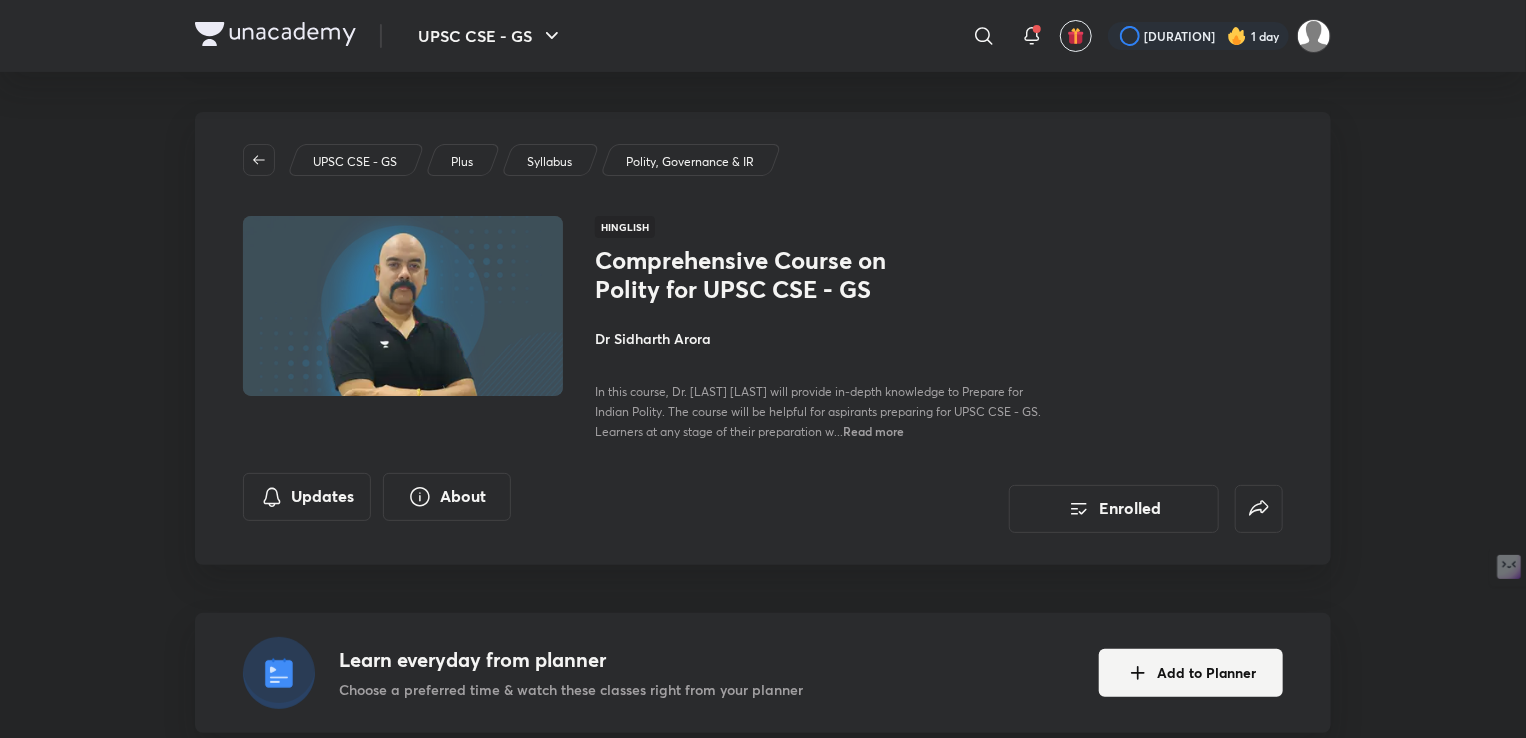 click on "Hinglish Comprehensive Course on Polity for UPSC CSE - GS Dr Sidharth Arora In this course, Dr. Sidharth Arora will provide in-depth knowledge to Prepare for Indian Polity. The course will be helpful for aspirants preparing for UPSC CSE - GS. Learners at any stage of their preparation w...  Read more" at bounding box center [763, 328] 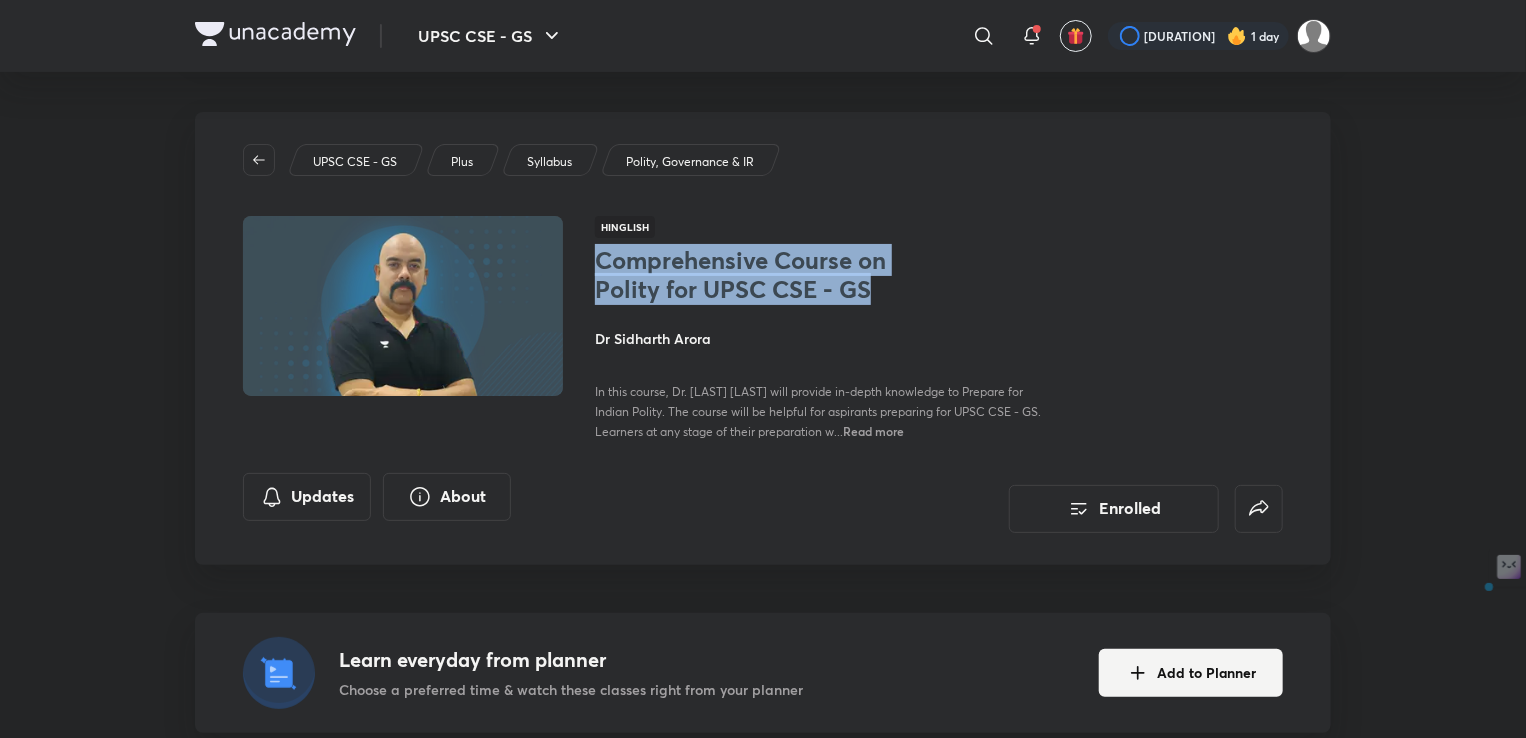 drag, startPoint x: 599, startPoint y: 261, endPoint x: 937, endPoint y: 287, distance: 338.99854 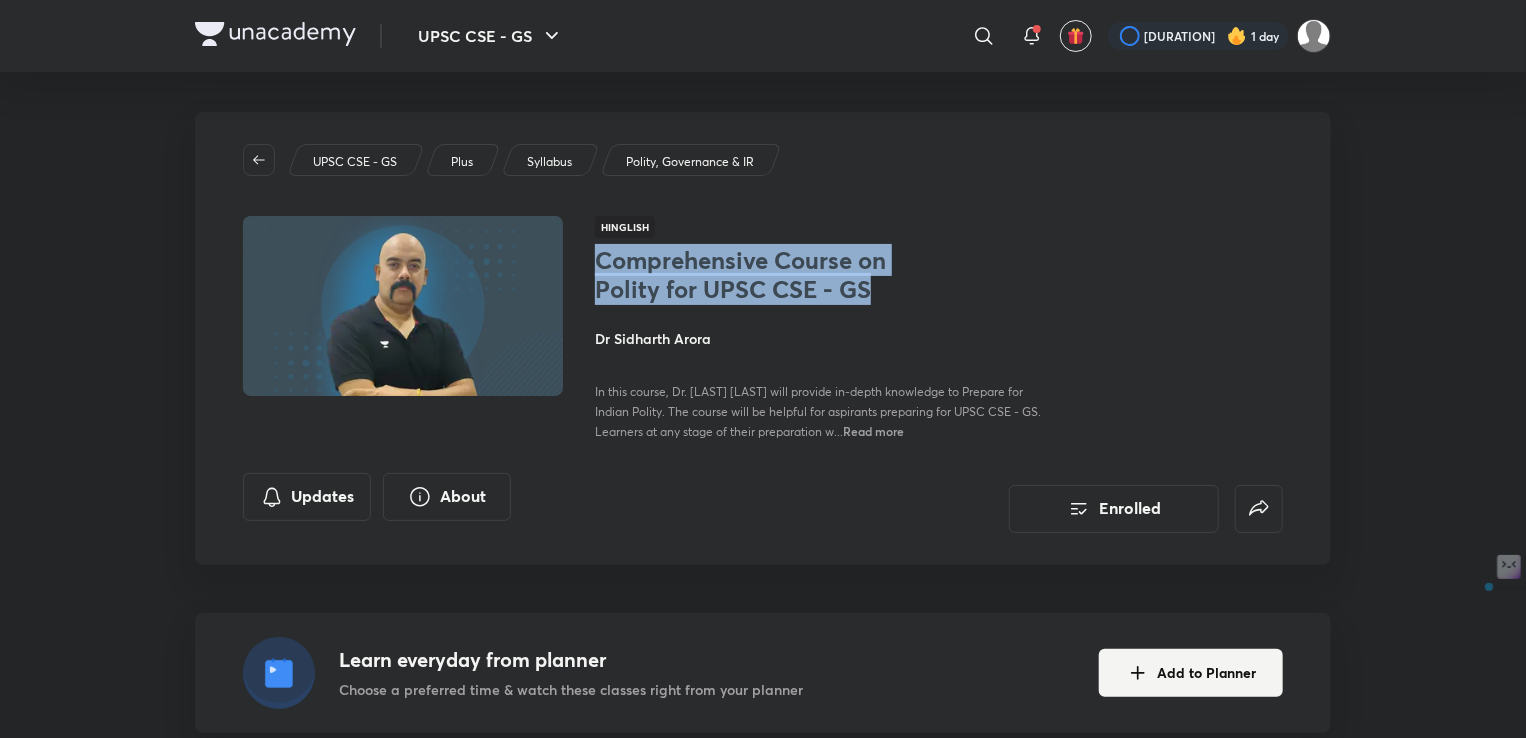 click on "Comprehensive Course on Polity for UPSC CSE - GS Dr Sidharth Arora In this course, Dr. Sidharth Arora will provide in-depth knowledge to Prepare for Indian Polity. The course will be helpful for aspirants preparing for UPSC CSE - GS. Learners at any stage of their preparation w...  Read more" at bounding box center (819, 343) 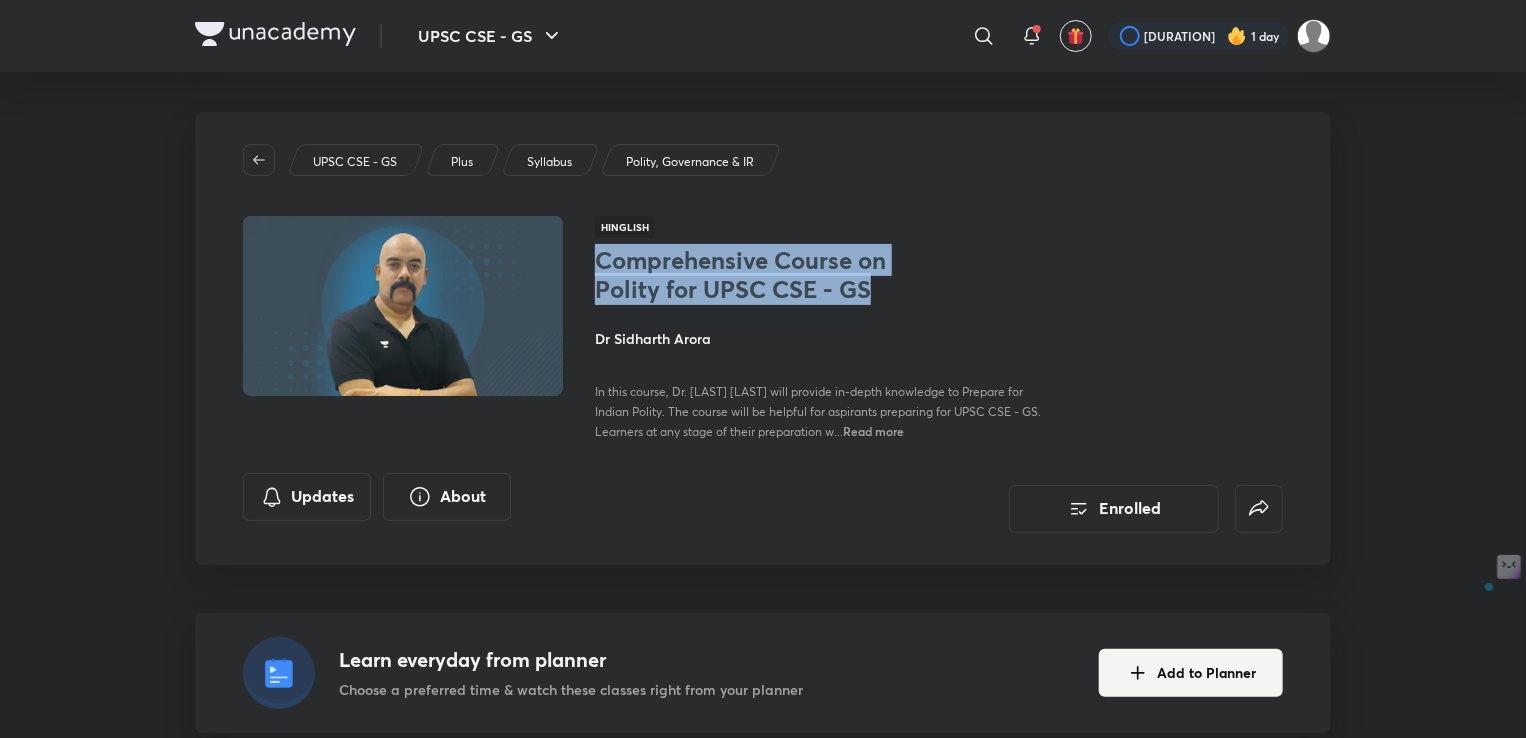 drag, startPoint x: 601, startPoint y: 253, endPoint x: 976, endPoint y: 286, distance: 376.4492 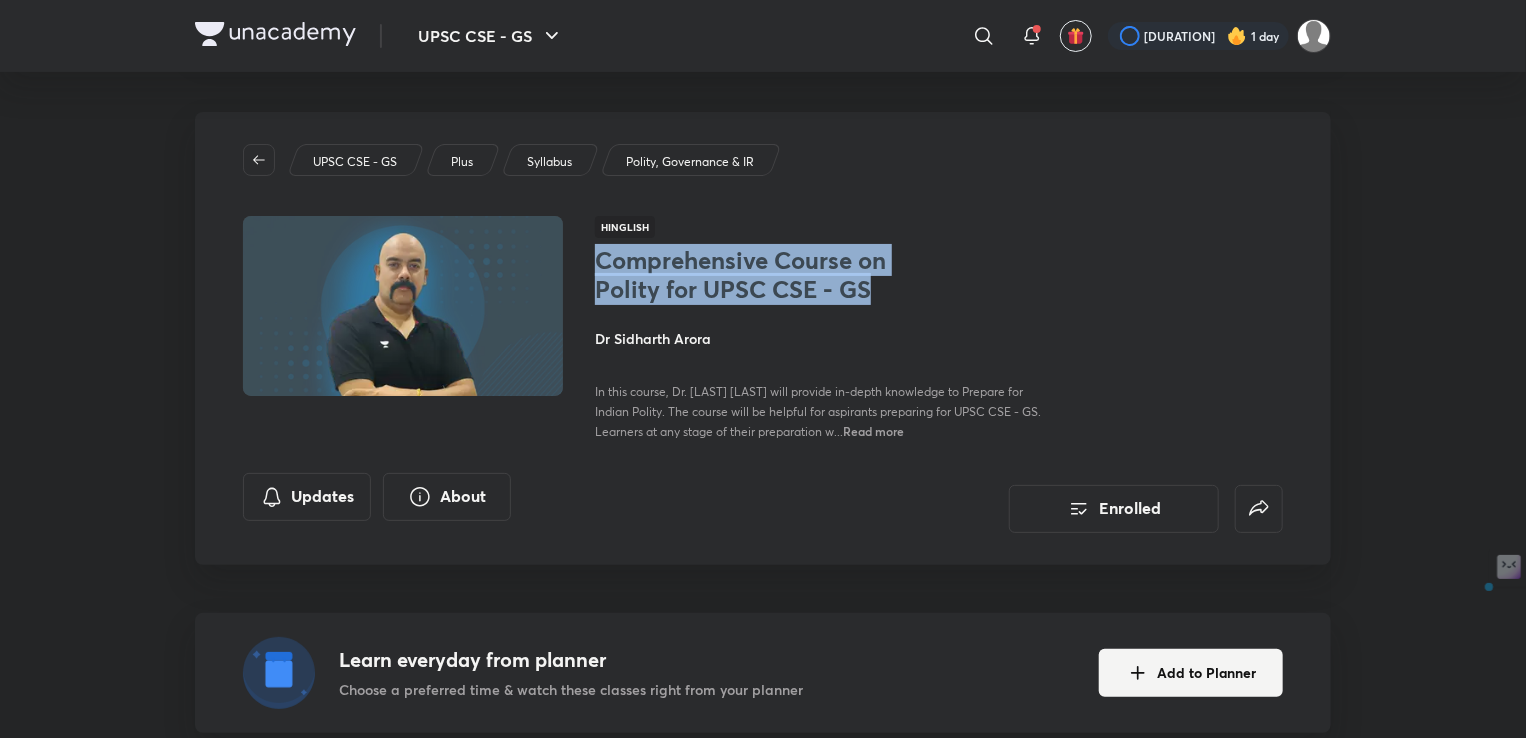 click on "Comprehensive Course on Polity for UPSC CSE - GS Dr Sidharth Arora In this course, Dr. Sidharth Arora will provide in-depth knowledge to Prepare for Indian Polity. The course will be helpful for aspirants preparing for UPSC CSE - GS. Learners at any stage of their preparation w...  Read more" at bounding box center [819, 343] 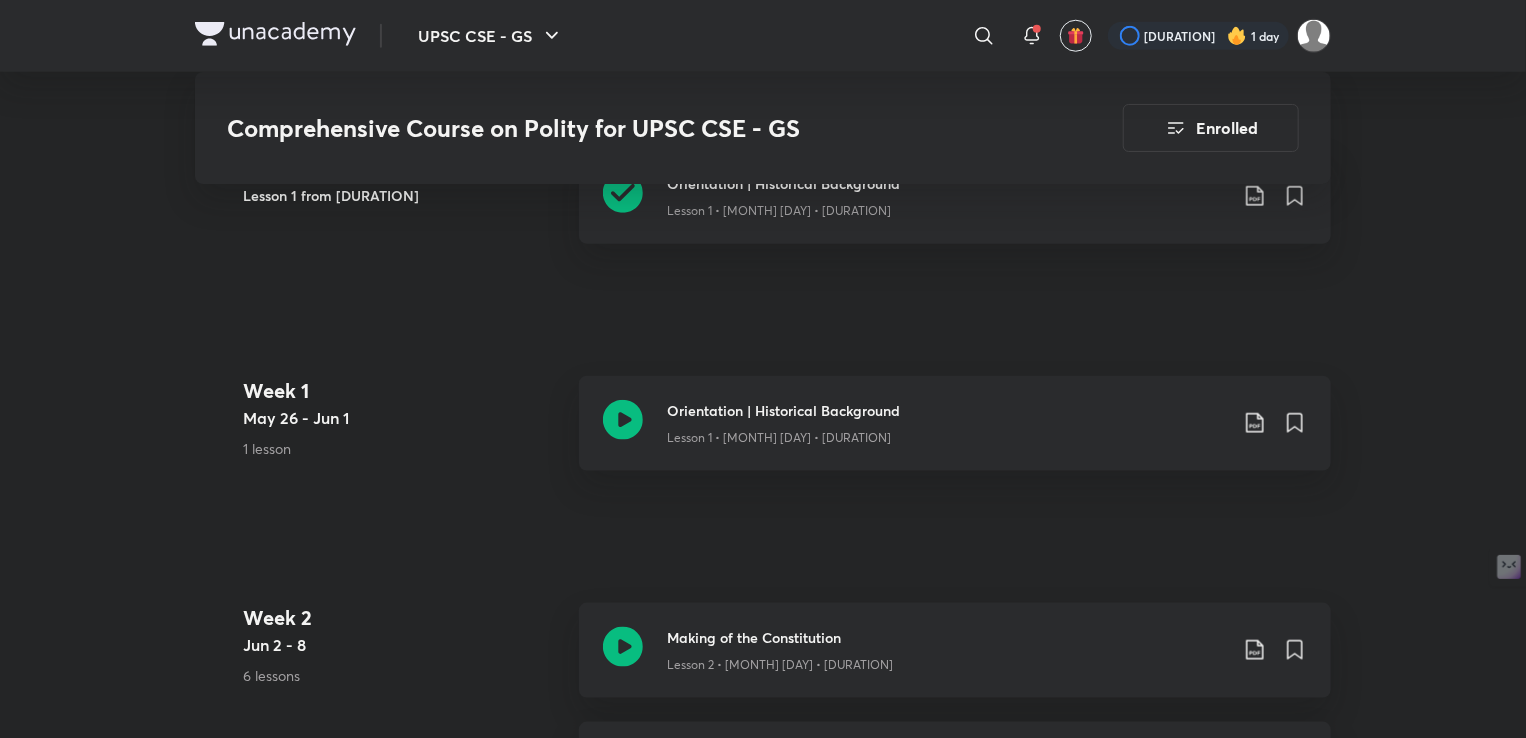 scroll, scrollTop: 1166, scrollLeft: 0, axis: vertical 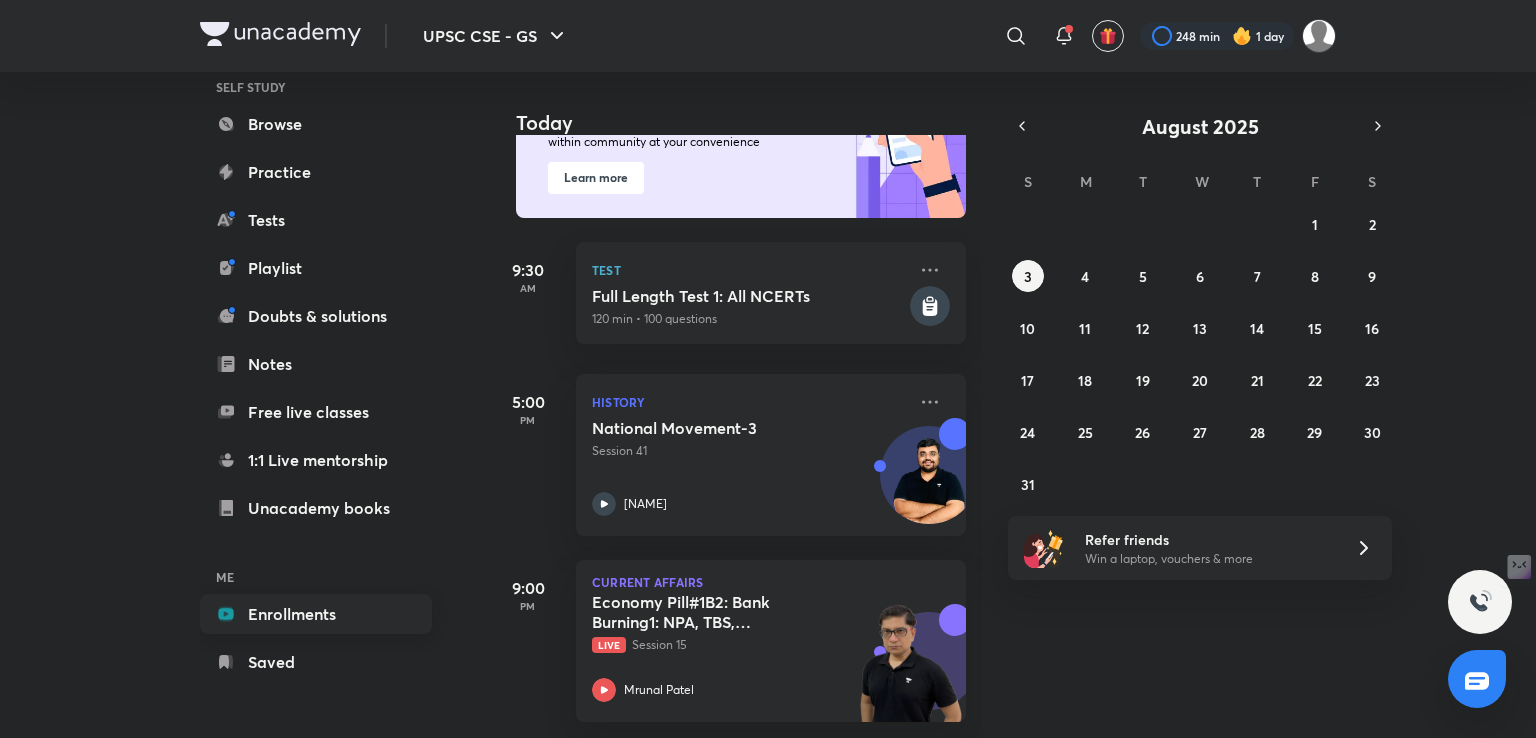 click on "Enrollments" at bounding box center (316, 614) 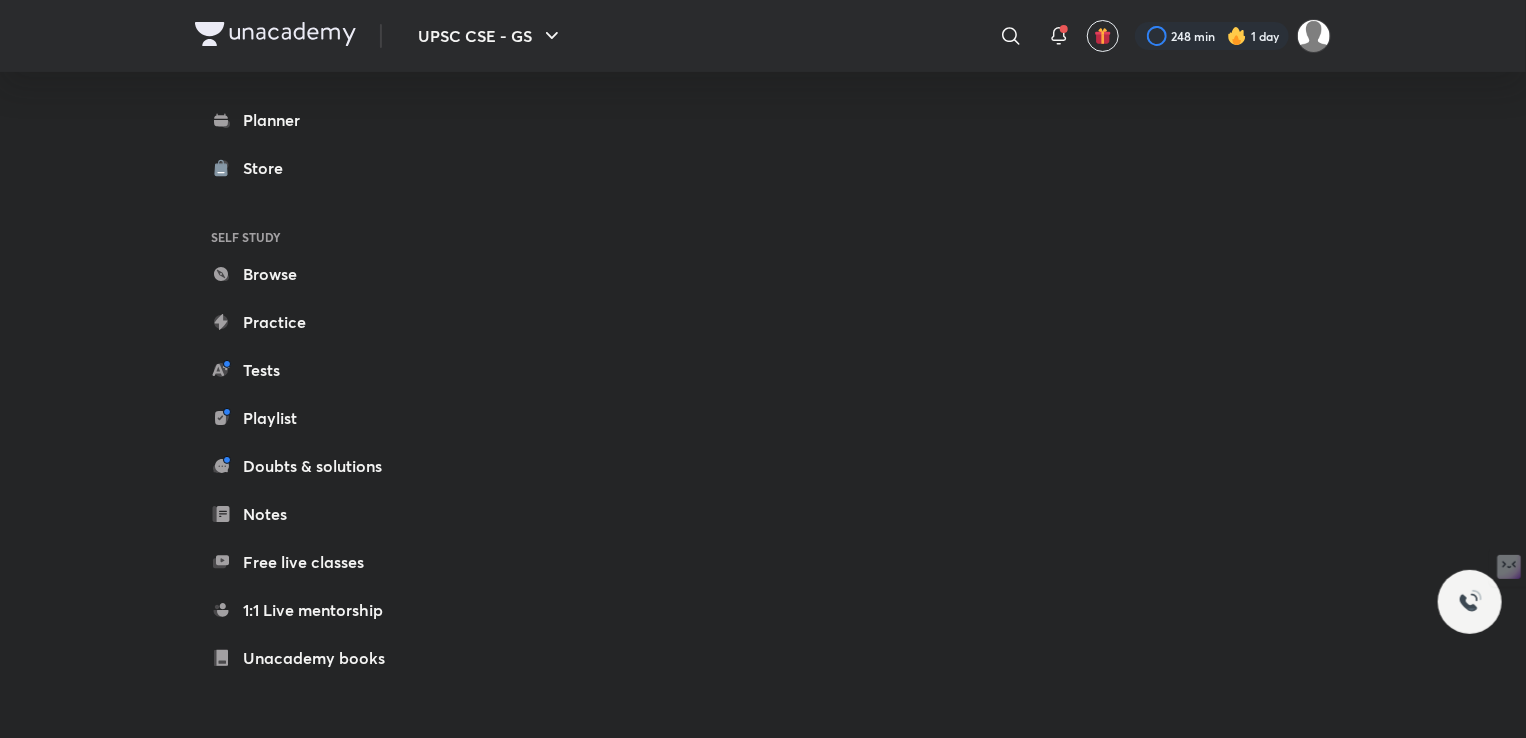 scroll, scrollTop: 20, scrollLeft: 0, axis: vertical 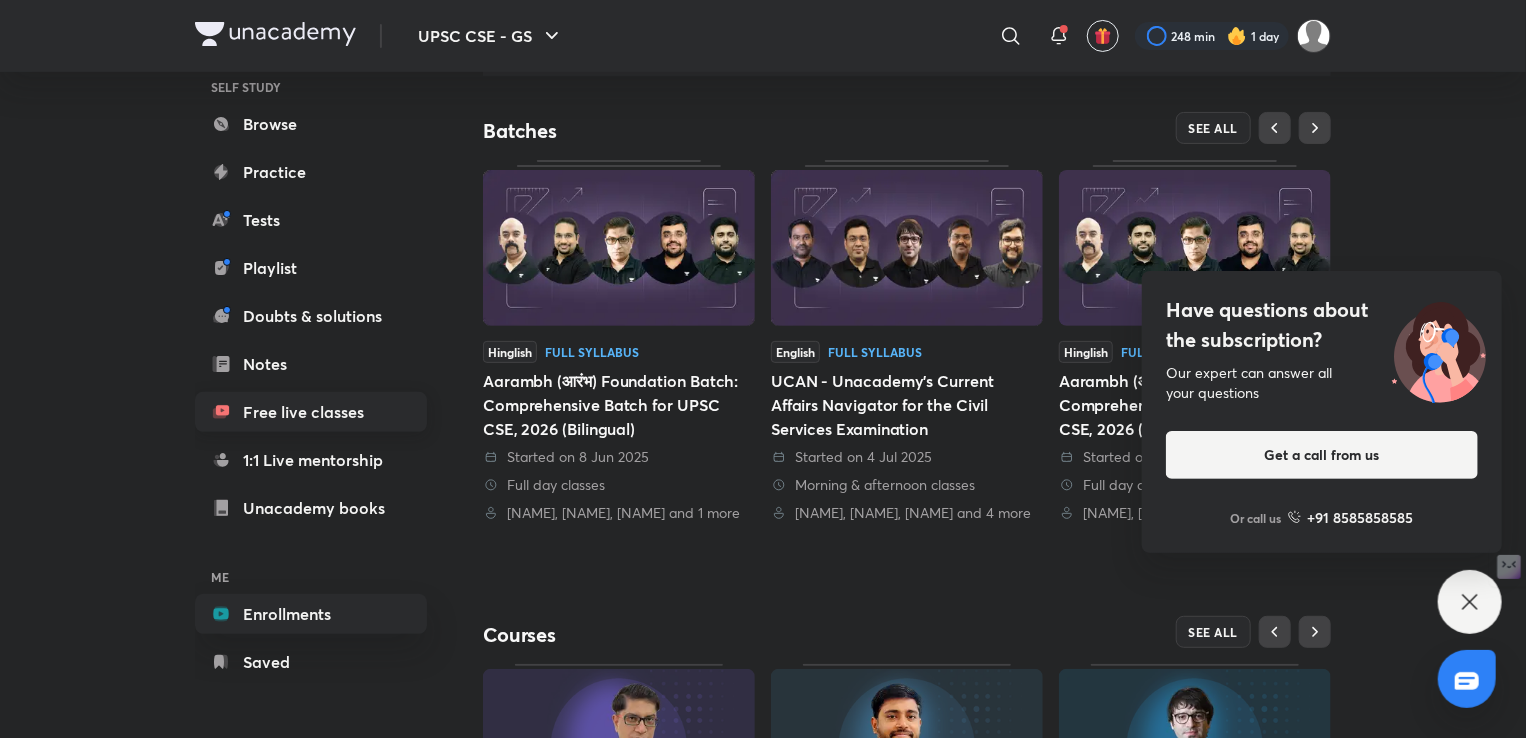 drag, startPoint x: 27, startPoint y: 335, endPoint x: 388, endPoint y: 408, distance: 368.30695 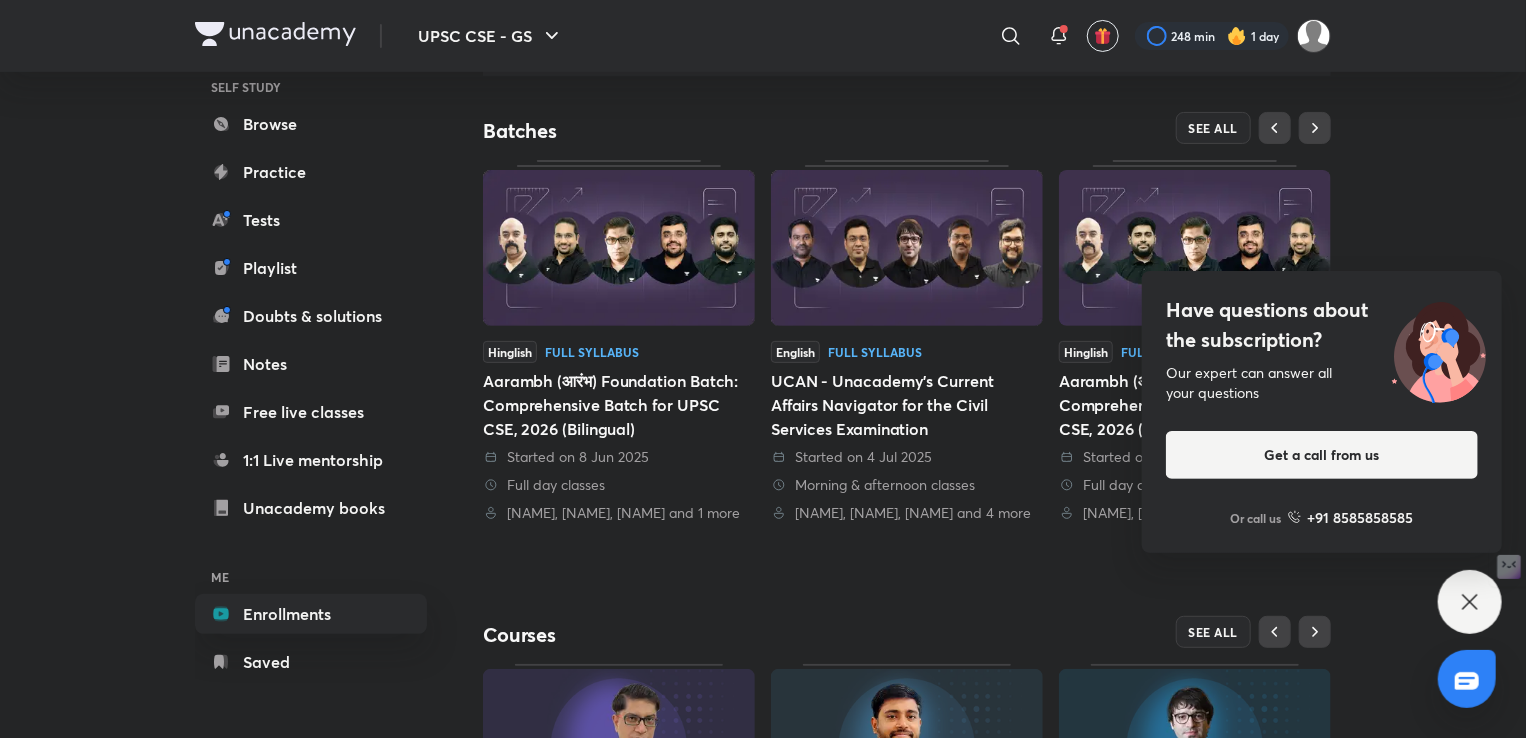 click on "UPSC CSE - GS ​ 248 min 1 day Planner Store SELF STUDY Browse Practice Tests Playlist Doubts & solutions Notes Free live classes 1:1 Live mentorship Unacademy books ME Enrollments Saved UPSC CSE - GS Plus Enrolled My enrollments Batches SEE ALL Hinglish Full Syllabus Aarambh (आरंभ) Foundation Batch: Comprehensive Batch for UPSC CSE, 2026 (Bilingual)   Started on 8 Jun 2025   Full day classes   Sudarshan Gurjar, Dr Sidharth Arora, Mrunal Patel and 1 more English Full Syllabus UCAN - Unacademy's Current Affairs Navigator for the Civil Services Examination   Started on 4 Jul 2025   Morning & afternoon classes   Sarmad Mehraj, Aastha Pilania, Chethan N and 4 more Hinglish Full Syllabus Aarambh (आरंभ) Foundation Batch: Comprehensive Batch for UPSC CSE, 2026 (Bilingual)   Started on 31 Jul 2025   Full day classes   Sudarshan Gurjar, Arti Chhawari, Madhukar Kotawe and 1 more Courses SEE ALL Live   87   lessons Hinglish Current Affairs Mrunal’s Economy for UPSC Prelims-2026 (PCB14-RAFTAAR)   29" at bounding box center [763, 406] 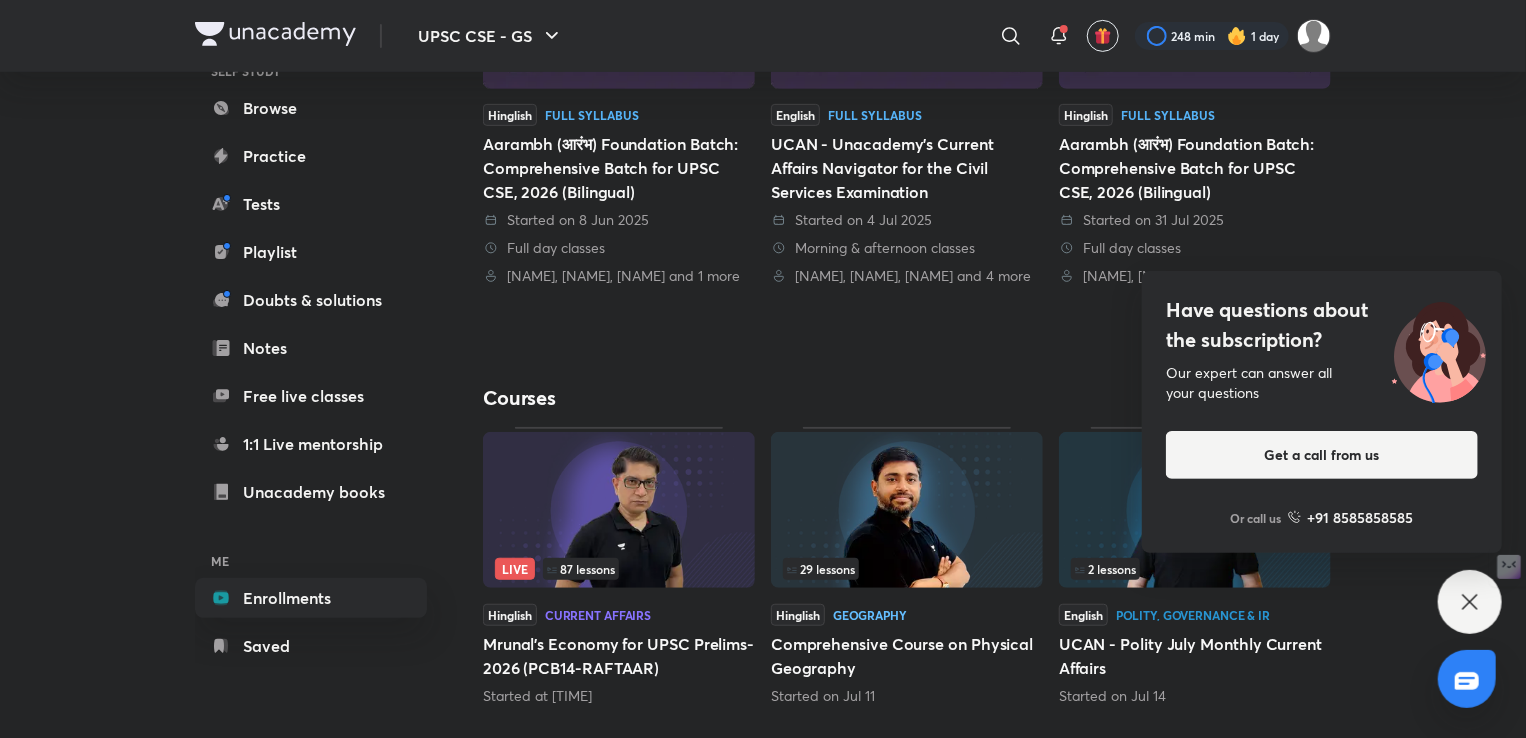 scroll, scrollTop: 458, scrollLeft: 0, axis: vertical 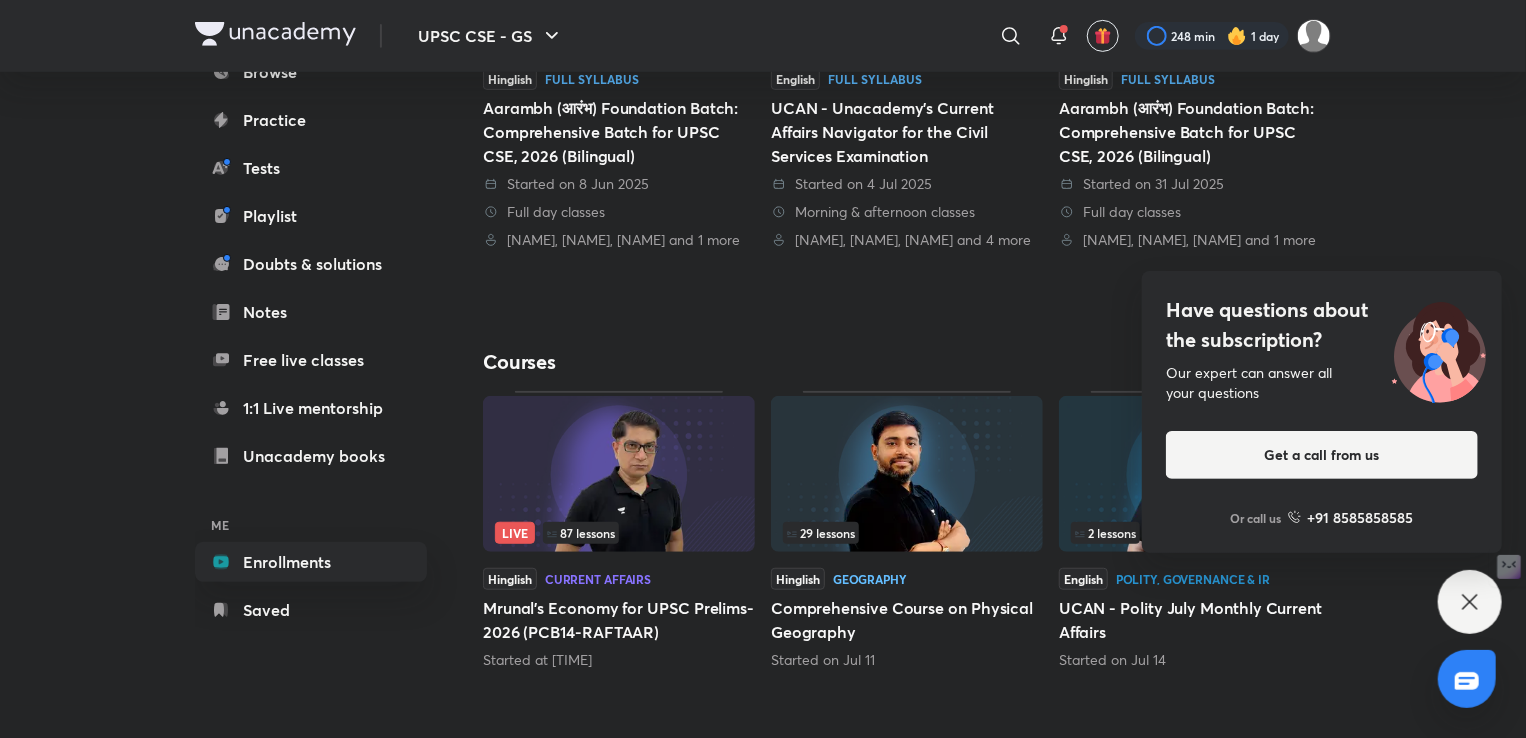 click on "Have questions about the subscription? Our expert can answer all your questions Get a call from us Or call us +91 8585858585" at bounding box center [1470, 602] 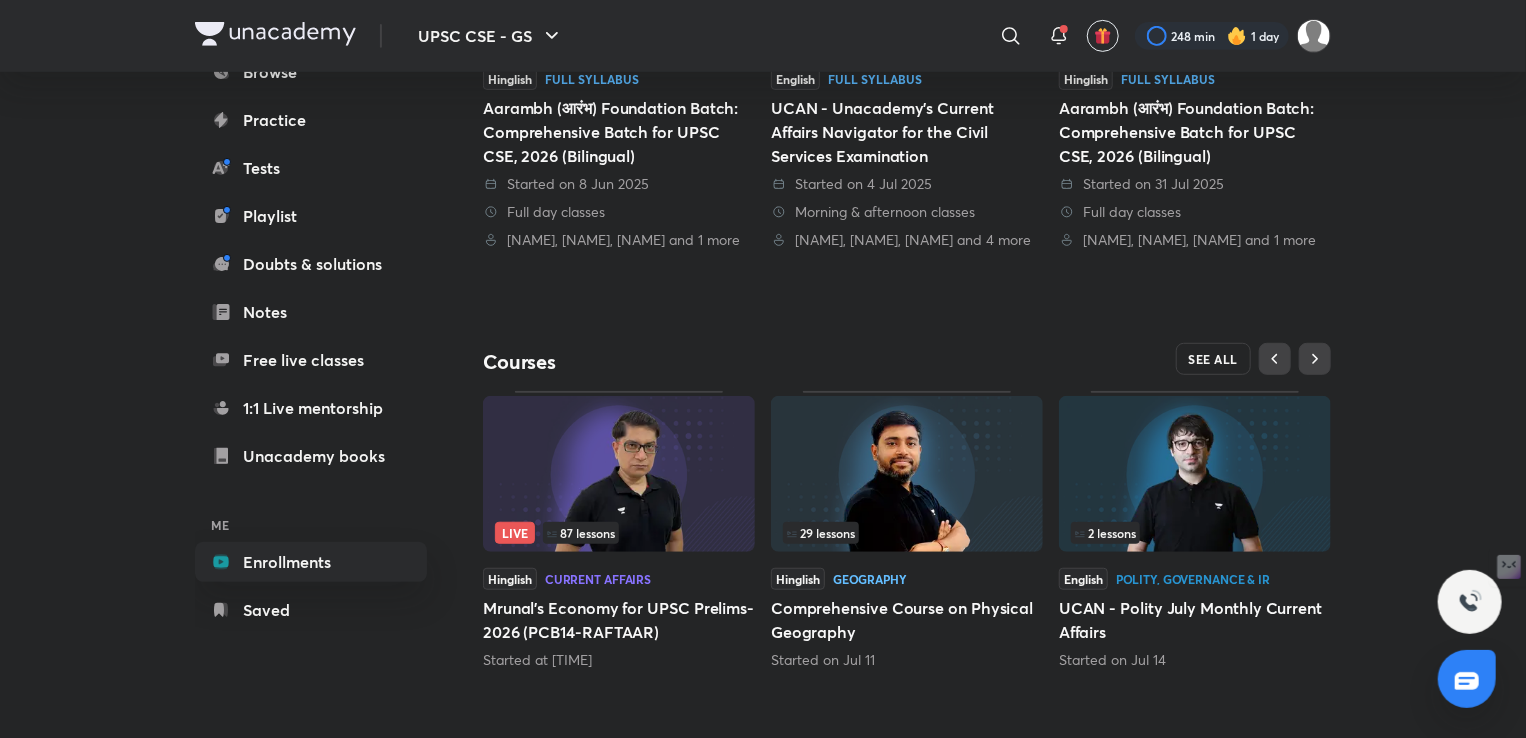 click on "SEE ALL" at bounding box center (1214, 359) 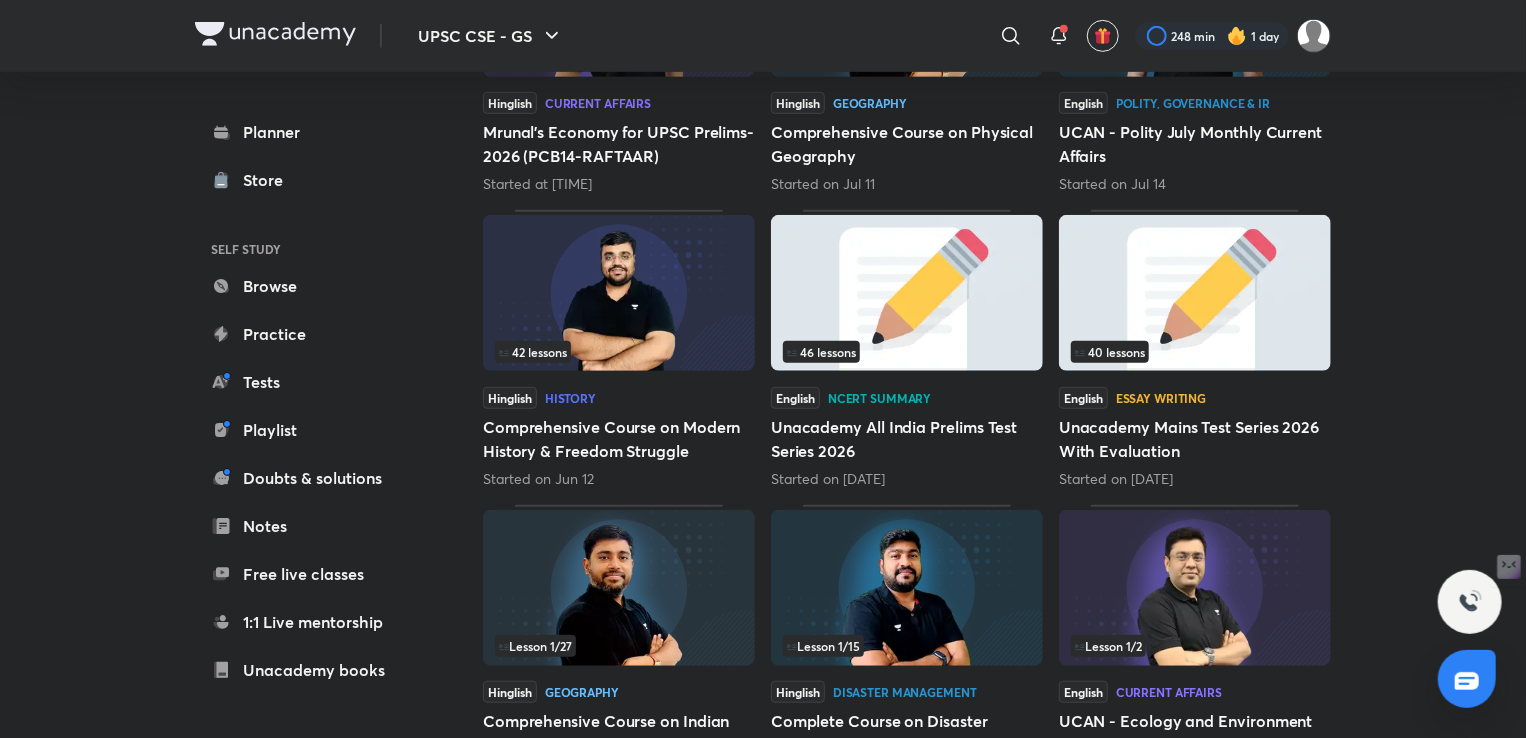 scroll, scrollTop: 500, scrollLeft: 0, axis: vertical 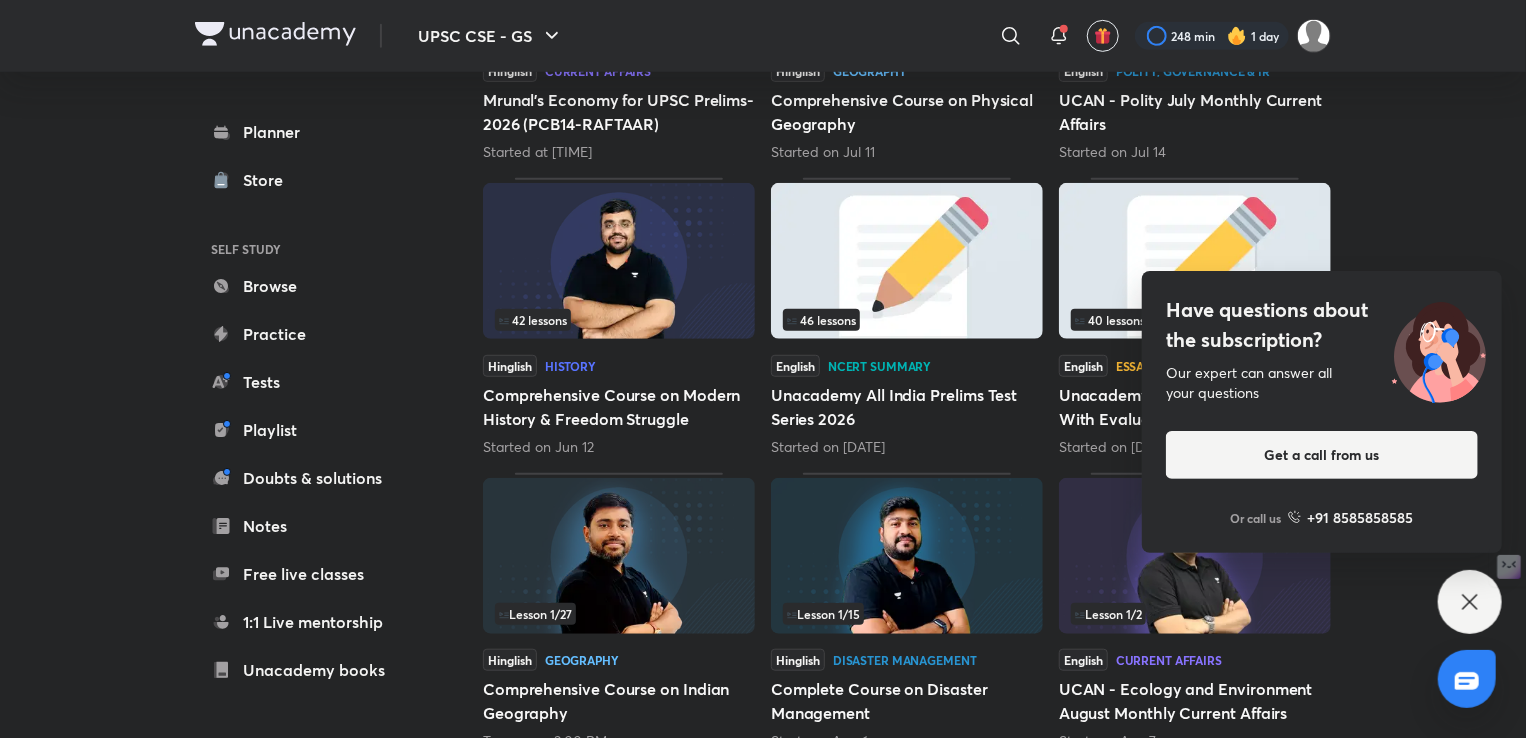 click 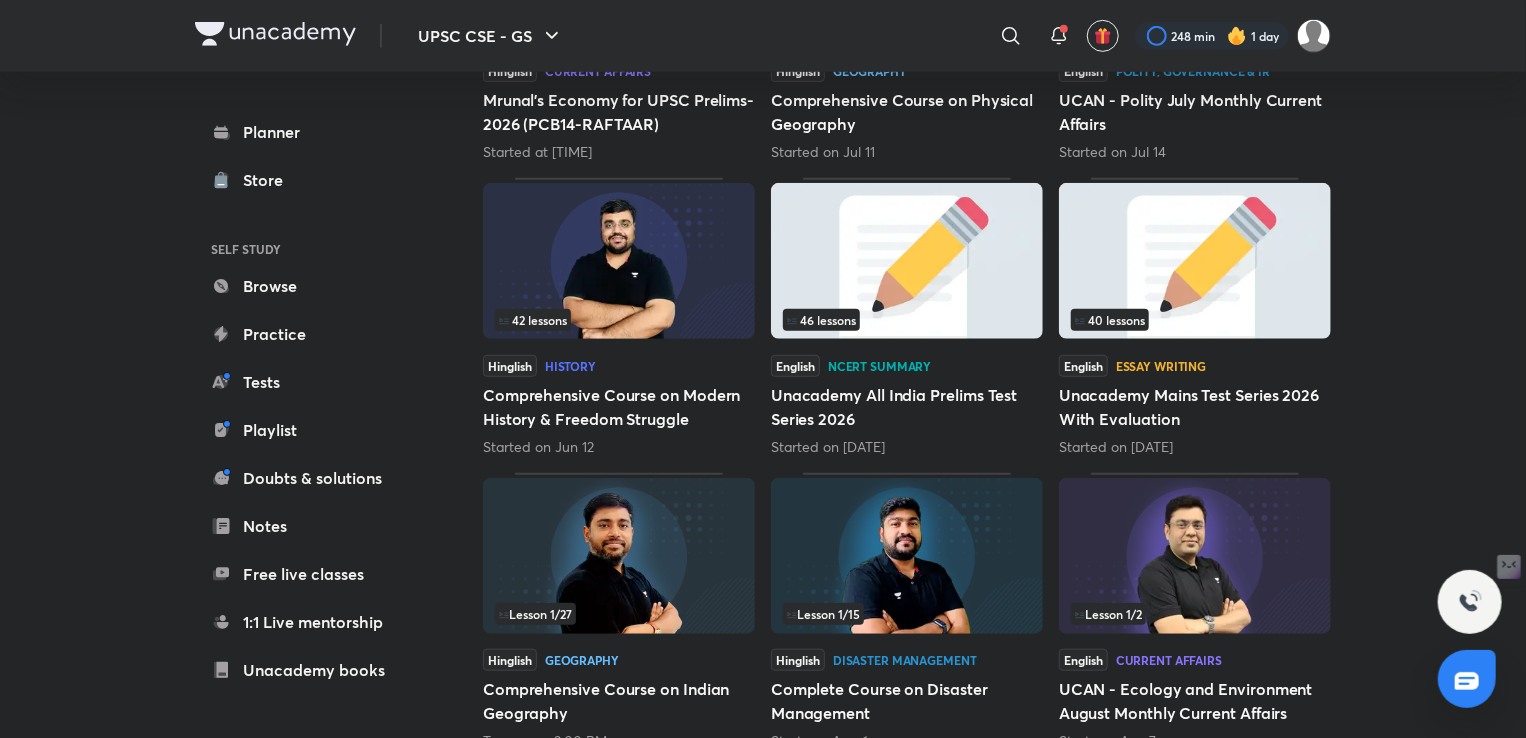 scroll, scrollTop: 666, scrollLeft: 0, axis: vertical 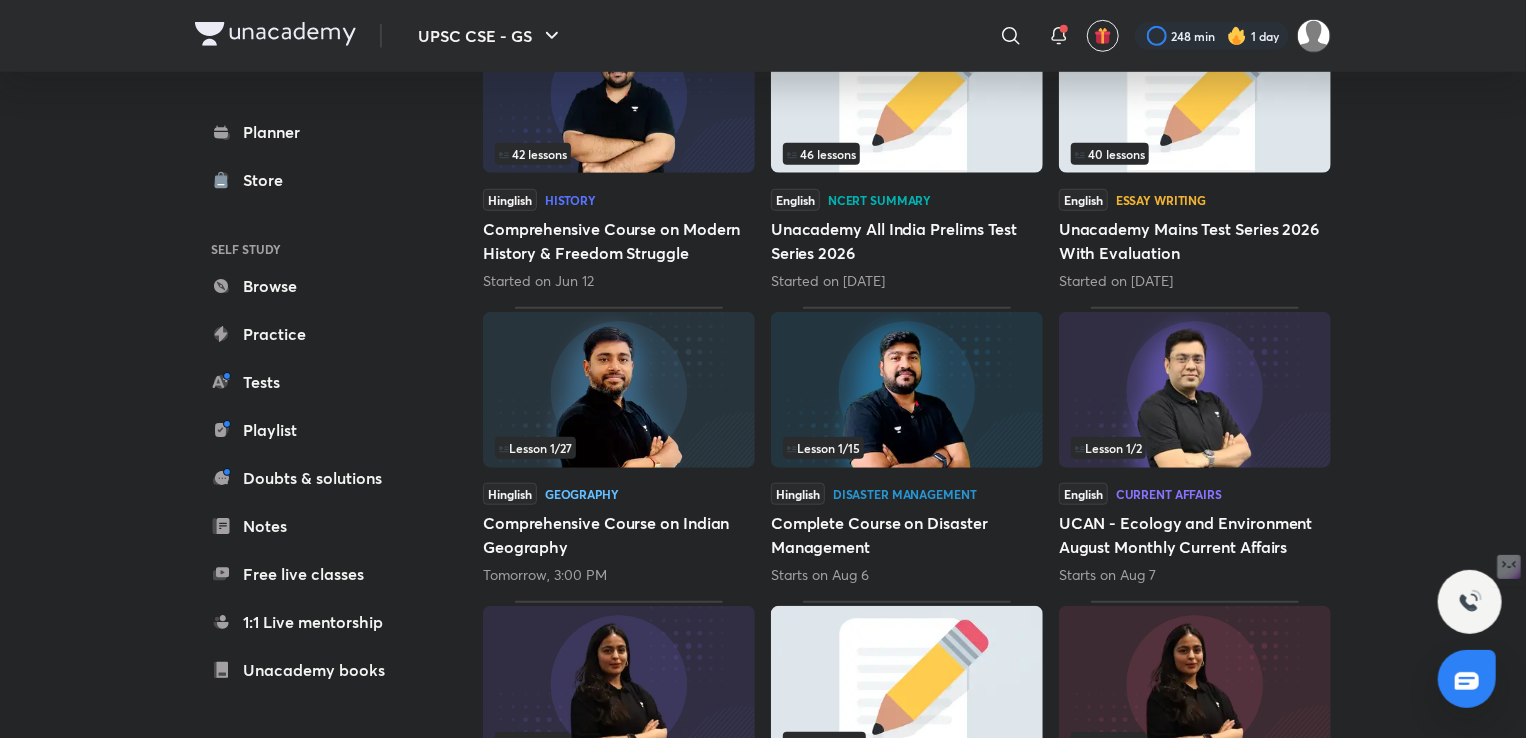 click on "Comprehensive Course on Indian Geography" at bounding box center [619, 535] 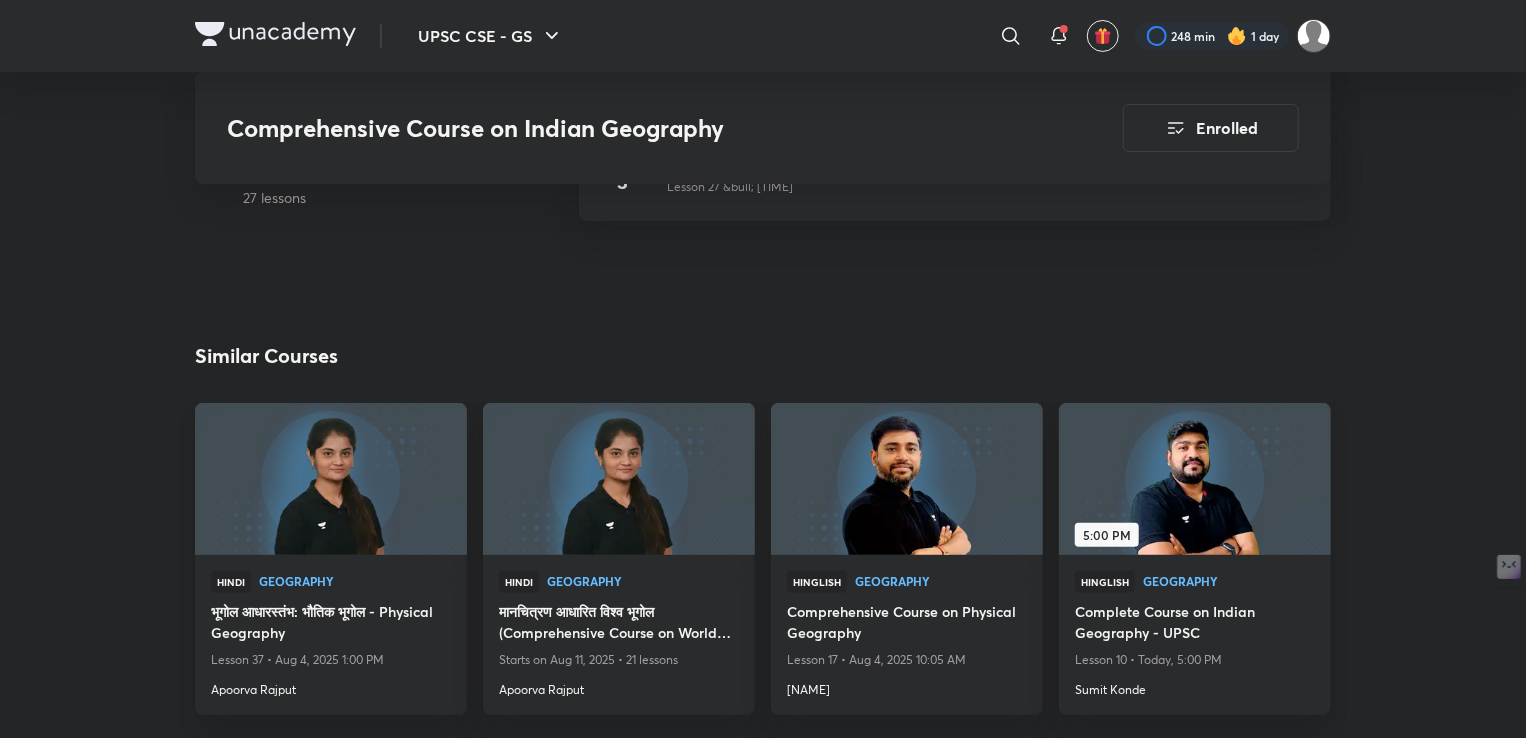 scroll, scrollTop: 3833, scrollLeft: 0, axis: vertical 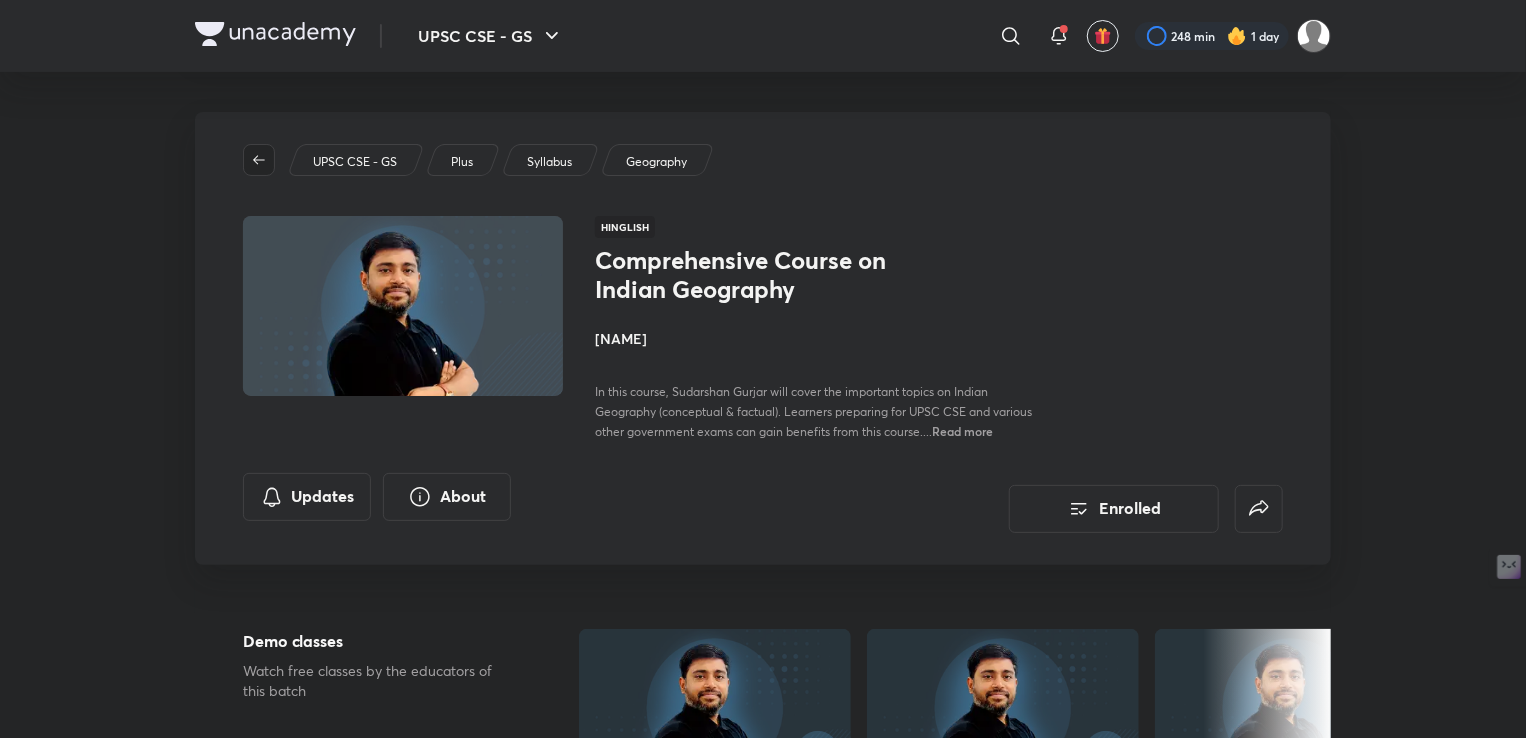 click 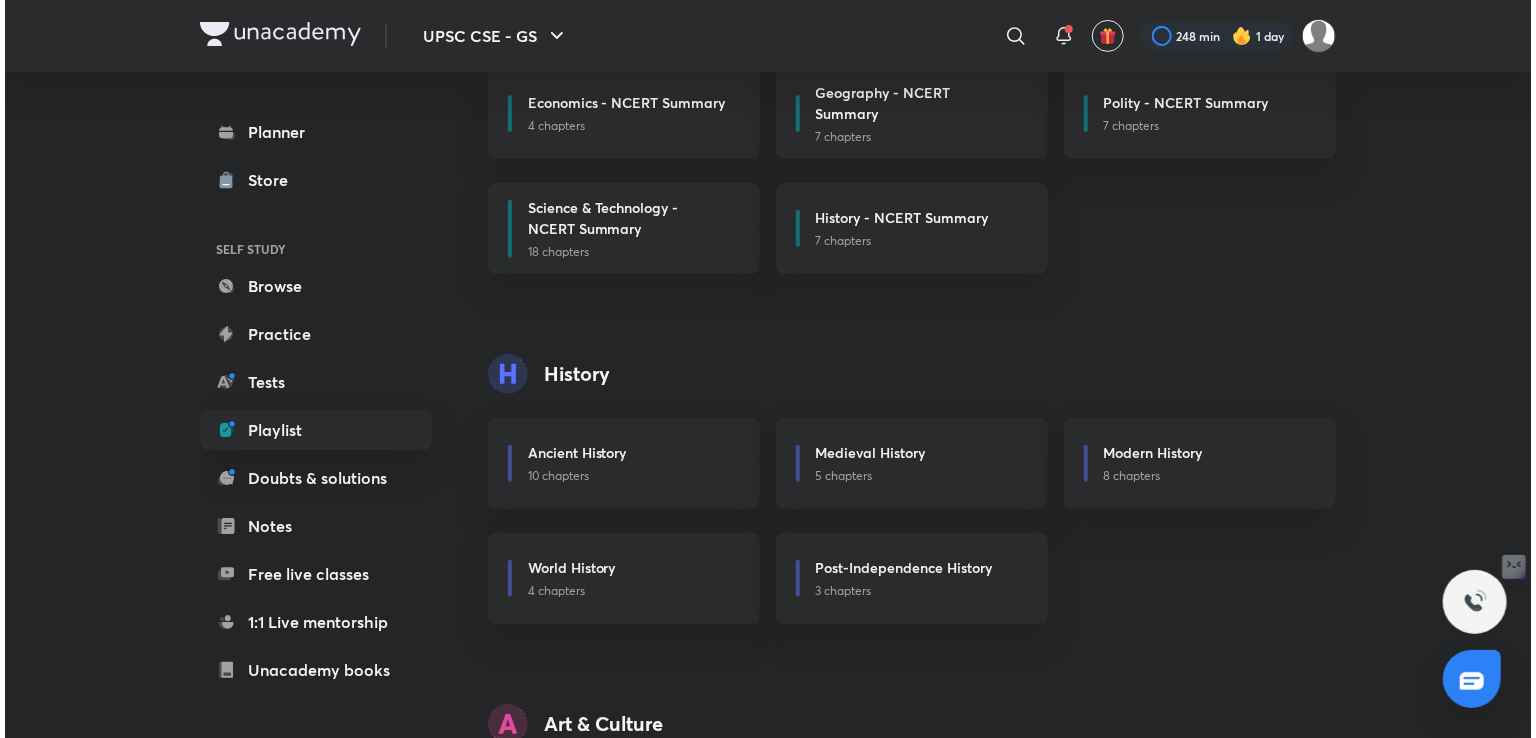 scroll, scrollTop: 0, scrollLeft: 0, axis: both 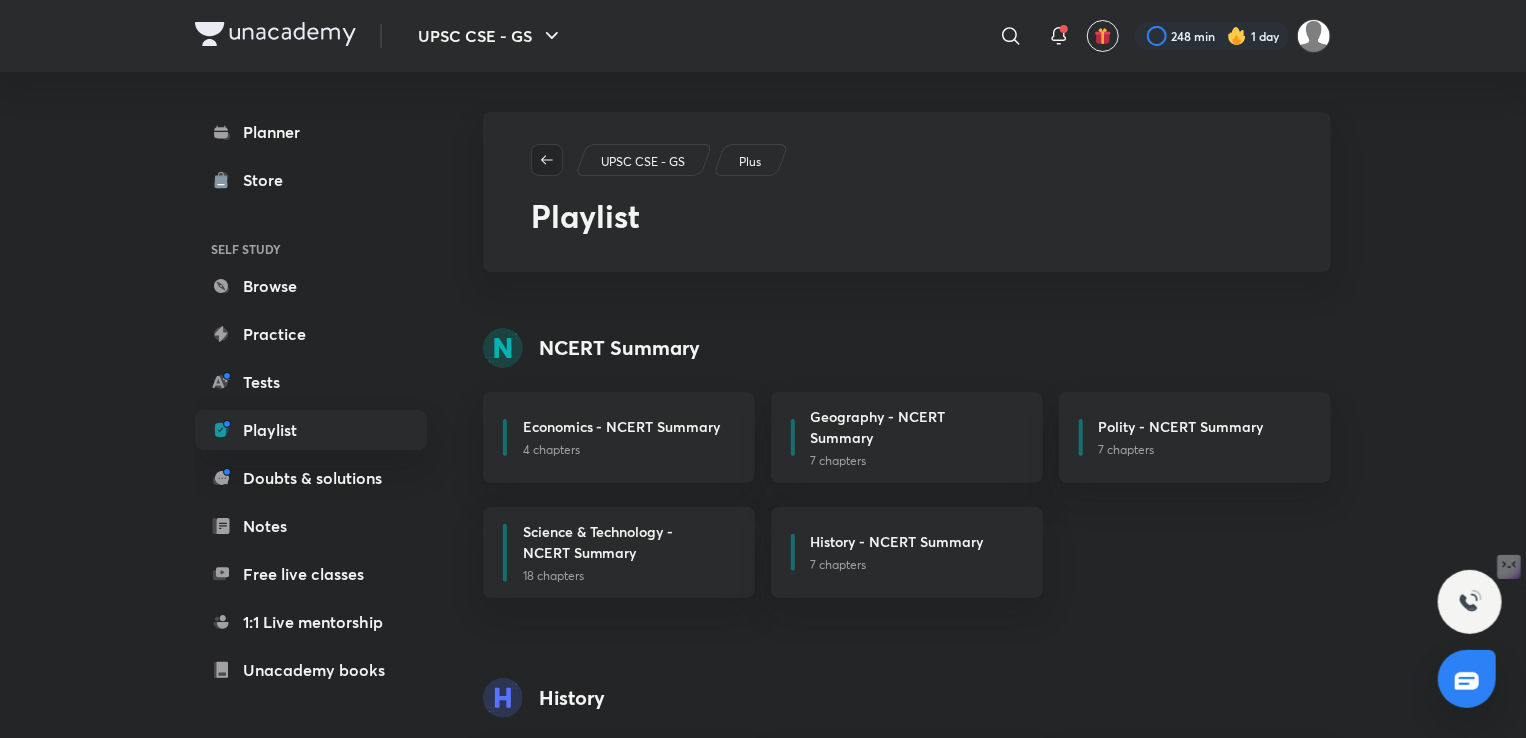 click 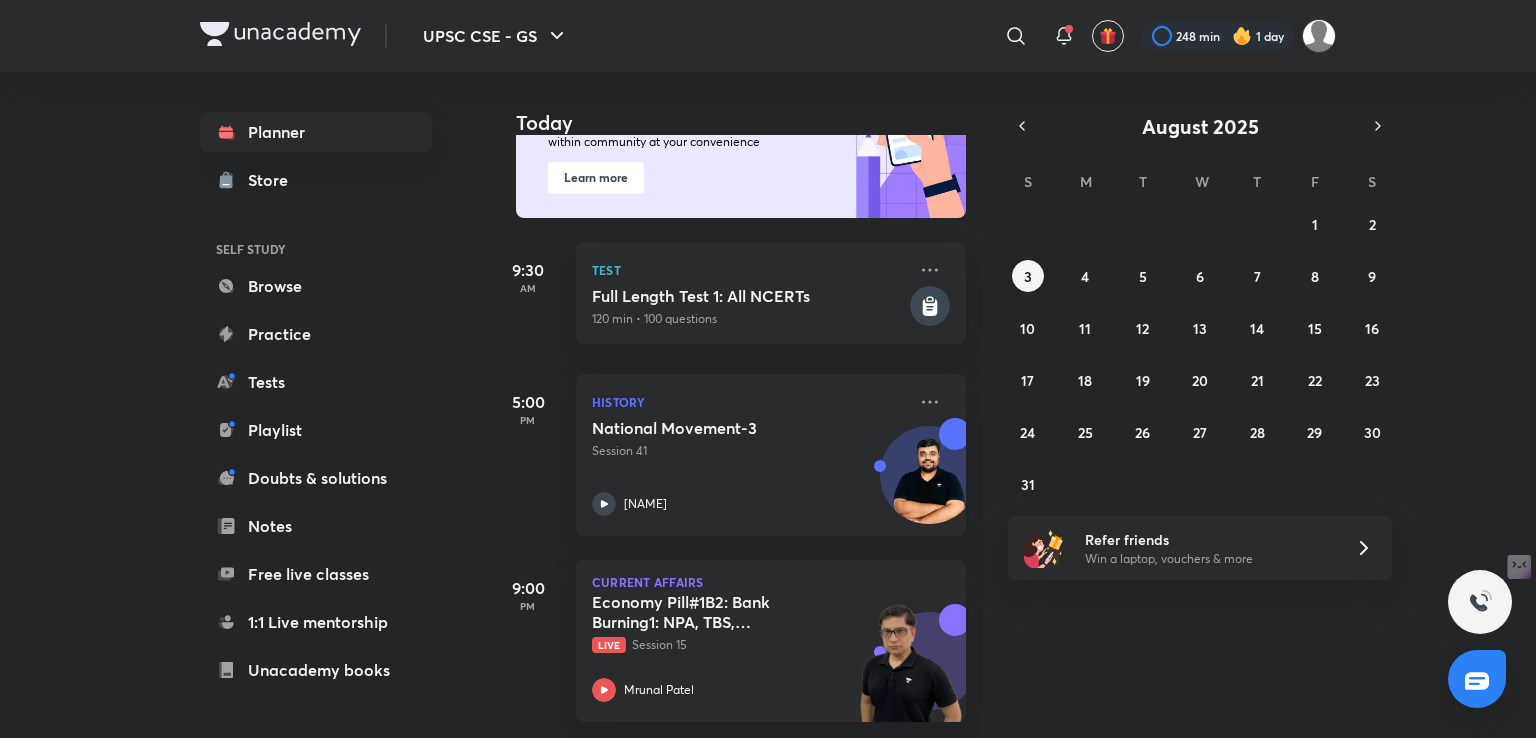 scroll, scrollTop: 217, scrollLeft: 0, axis: vertical 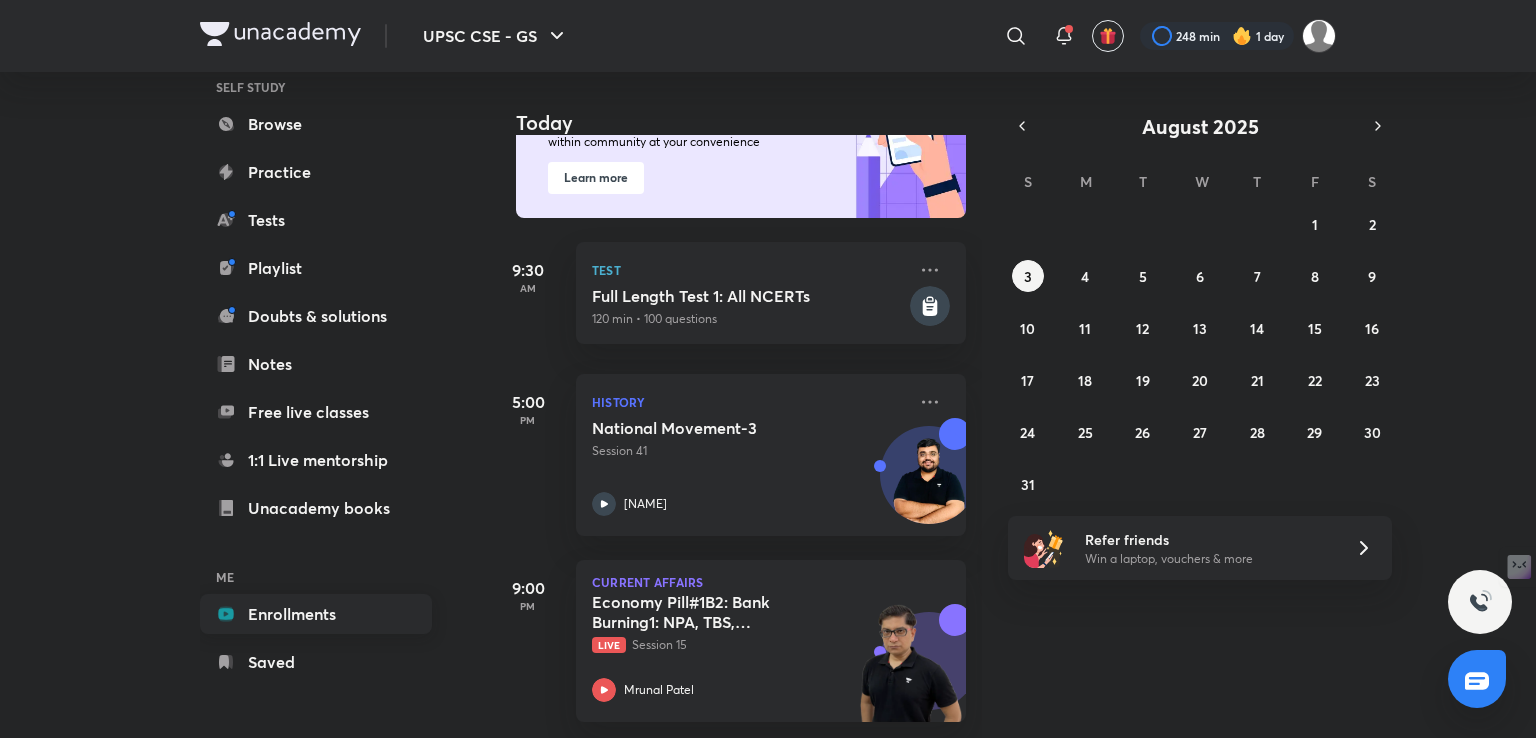 click on "Enrollments" at bounding box center [316, 614] 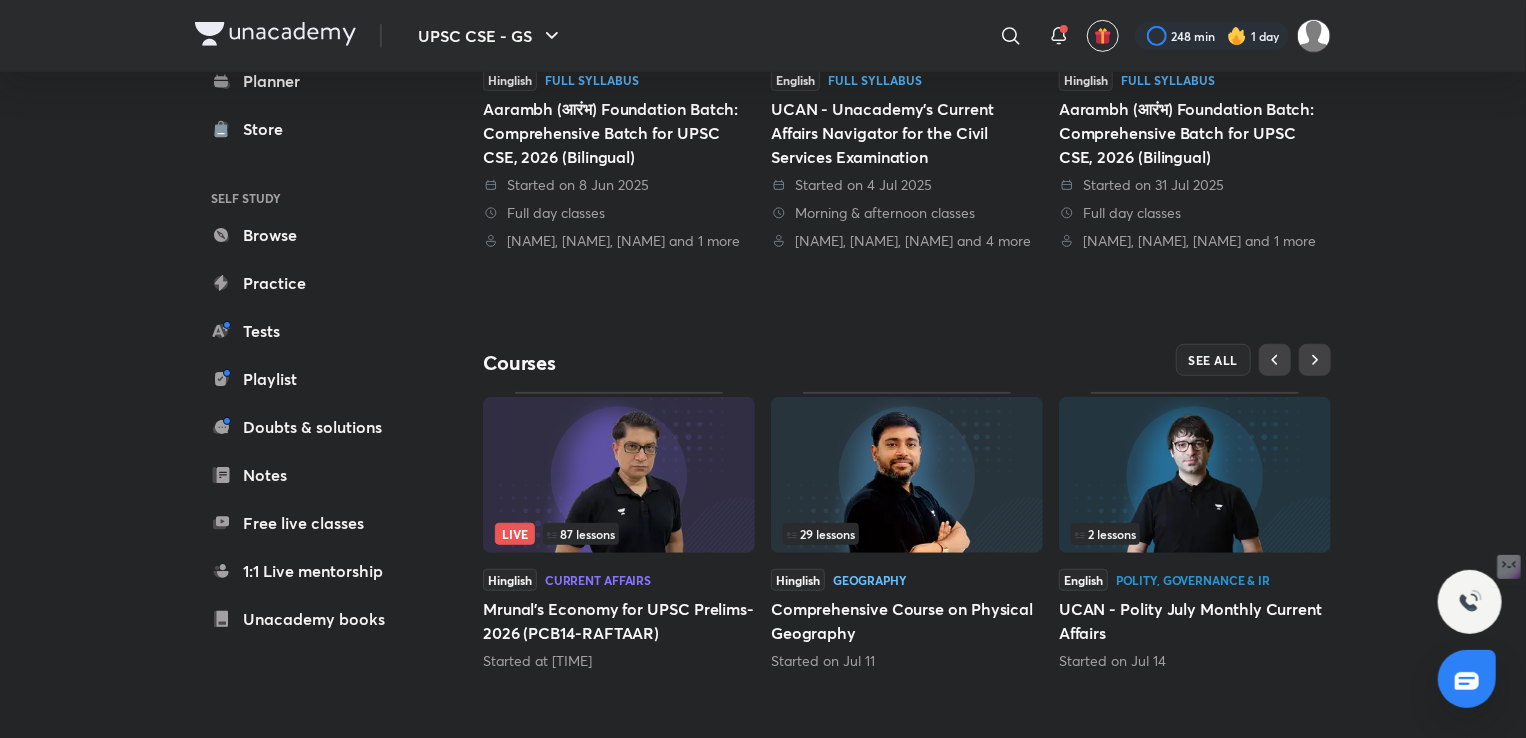 scroll, scrollTop: 458, scrollLeft: 0, axis: vertical 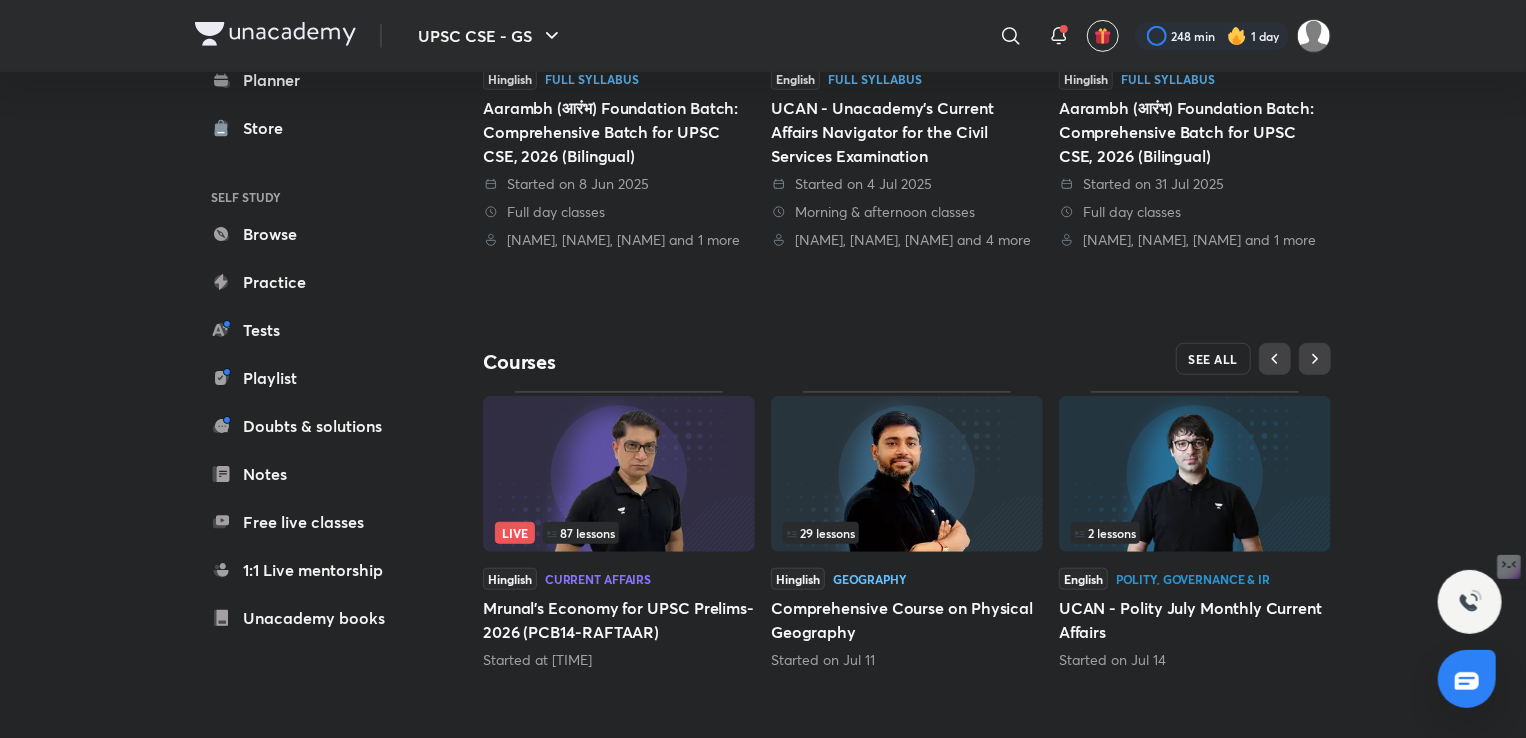 click on "SEE ALL" at bounding box center [1214, 359] 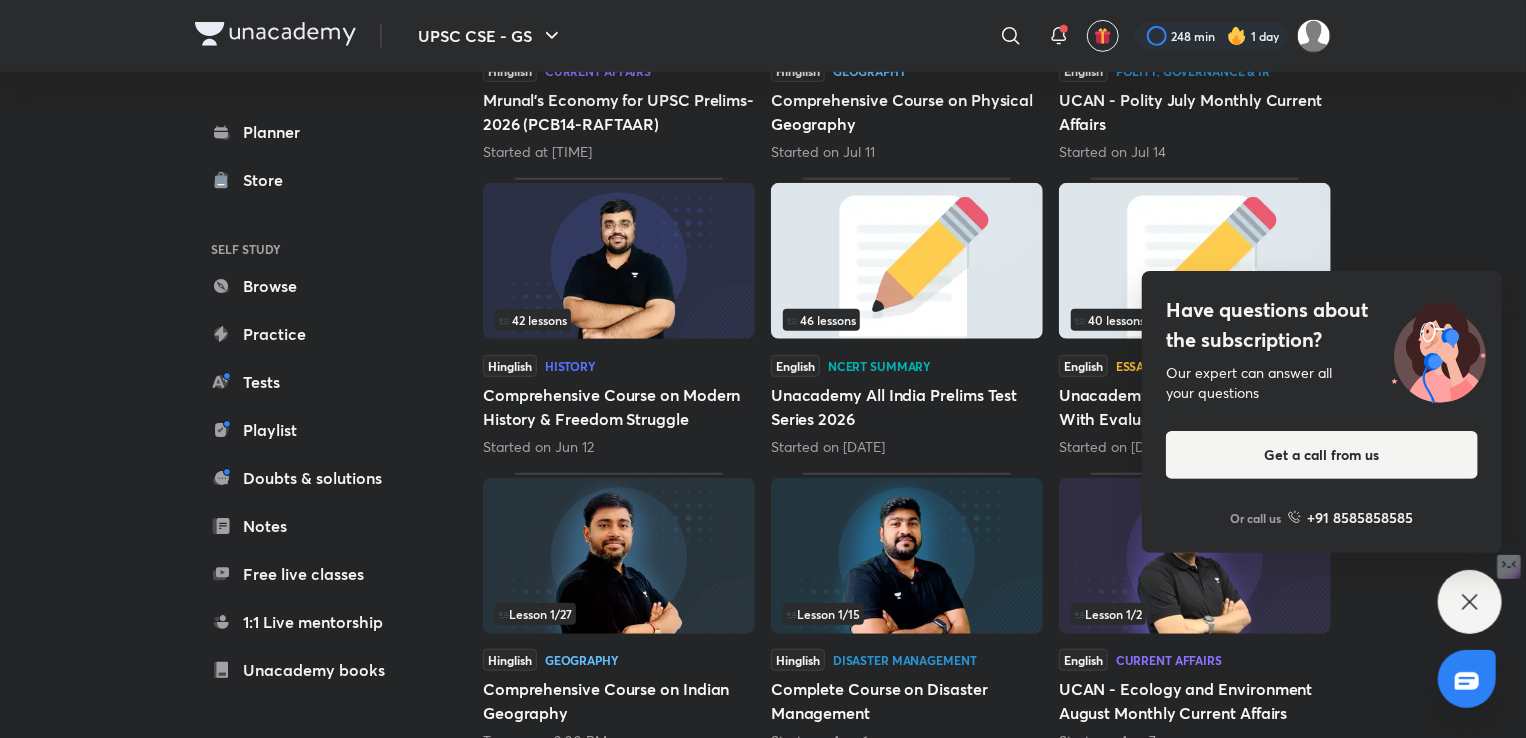 scroll, scrollTop: 666, scrollLeft: 0, axis: vertical 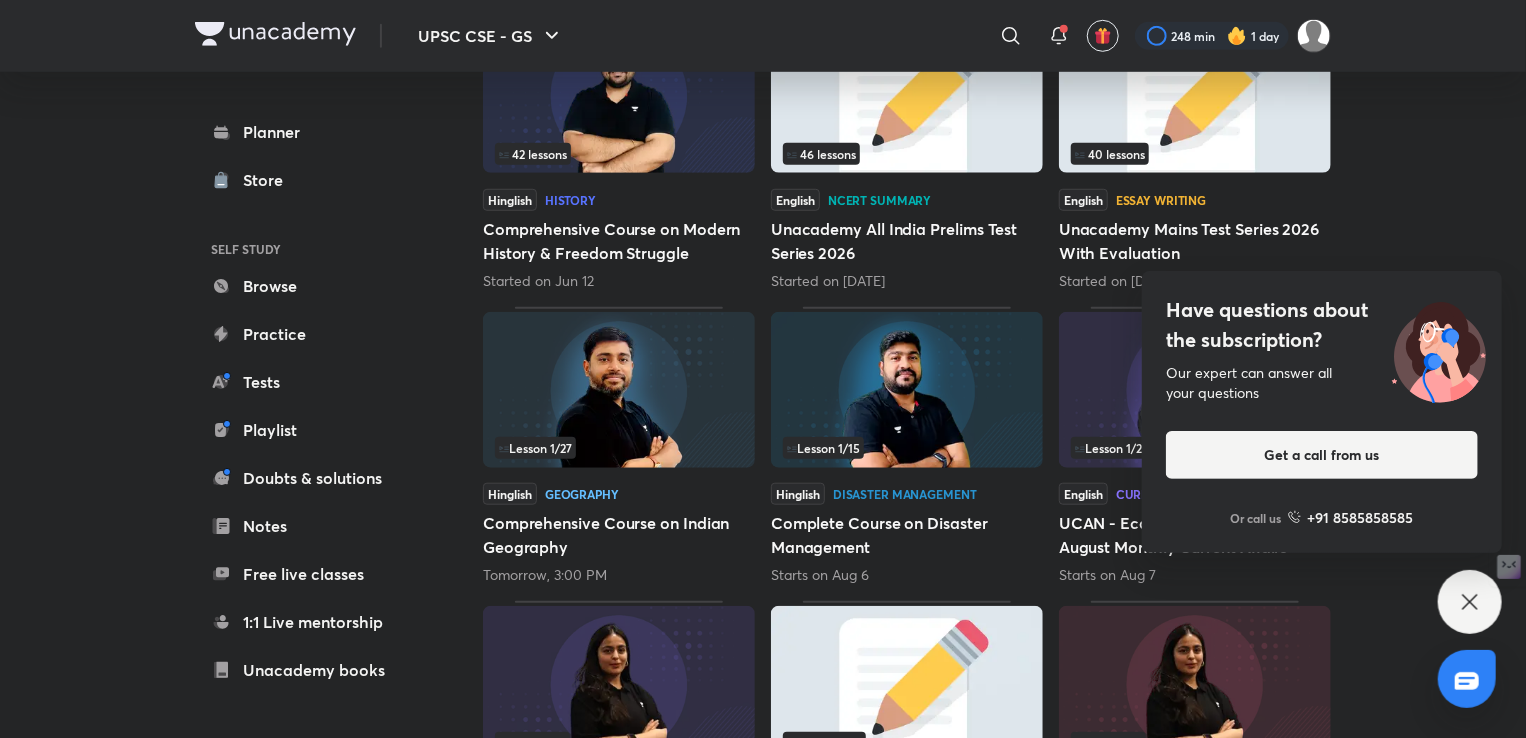 click on "UPSC CSE - GS ​ 248 min 1 day Planner Store SELF STUDY Browse Practice Tests Playlist Doubts & solutions Notes Free live classes 1:1 Live mentorship Unacademy books ME Enrollments Saved UPSC CSE - GS Plus Enrolled Courses Enrolled Enrolled courses All topics All courses All educators All languages Live   87   lessons Hinglish Current Affairs Mrunal’s Economy for UPSC Prelims-2026 (PCB14-RAFTAAR) Started at 9:00 PM   29   lessons Hinglish Geography Comprehensive Course on Physical Geography Started on Jul 11   2   lessons English Polity, Governance & IR UCAN - Polity July Monthly Current Affairs Started on Jul 14   42   lessons Hinglish History Comprehensive Course on Modern History & Freedom Struggle Started on Jun 12   46   lessons English NCERT Summary Unacademy All India Prelims Test Series 2026 Started on Jun 22   40   lessons English Essay Writing Unacademy Mains Test Series 2026 With Evaluation Started on Jun 15  Lesson   1 / 27 Hinglish Geography Comprehensive Course on Indian Geography  Lesson   1" at bounding box center (763, 125) 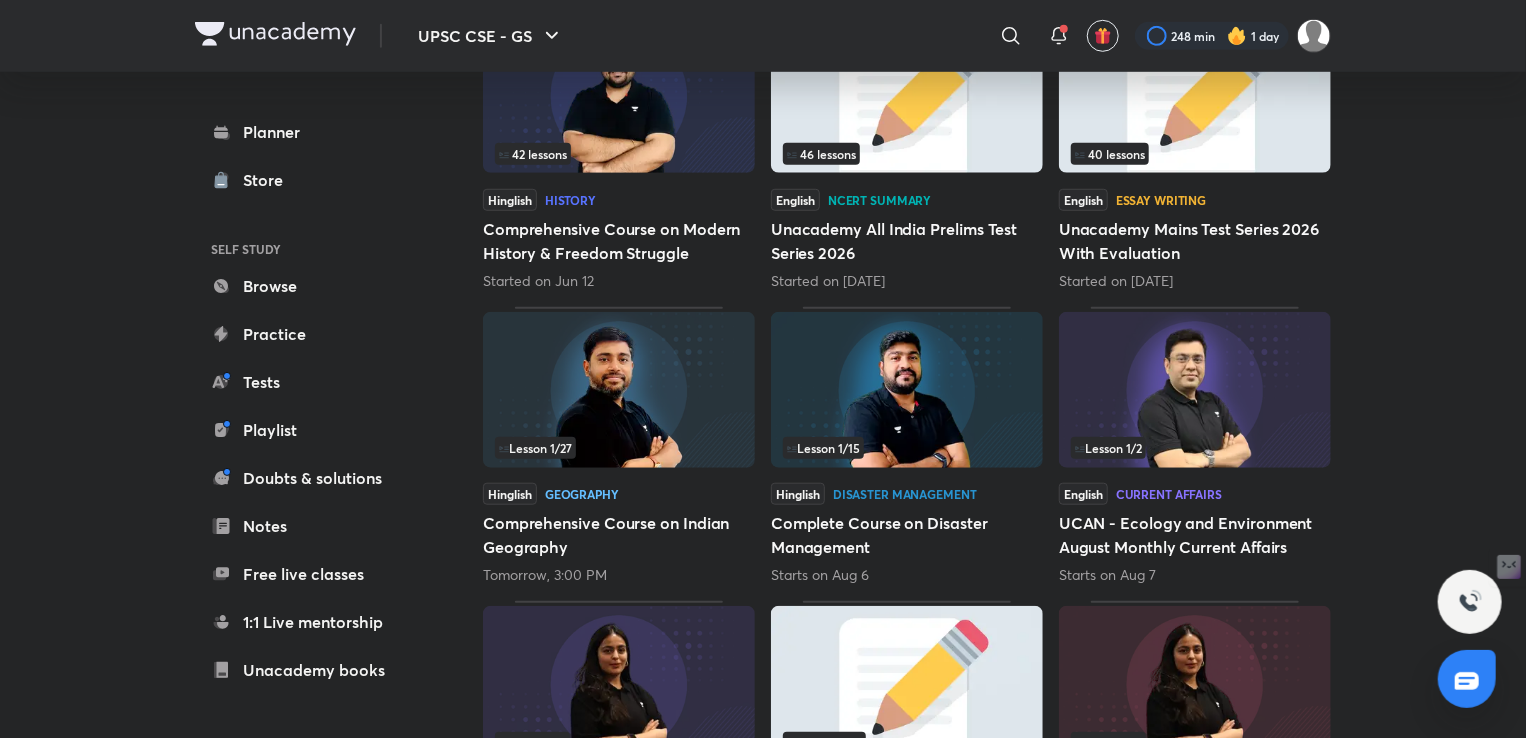 scroll, scrollTop: 833, scrollLeft: 0, axis: vertical 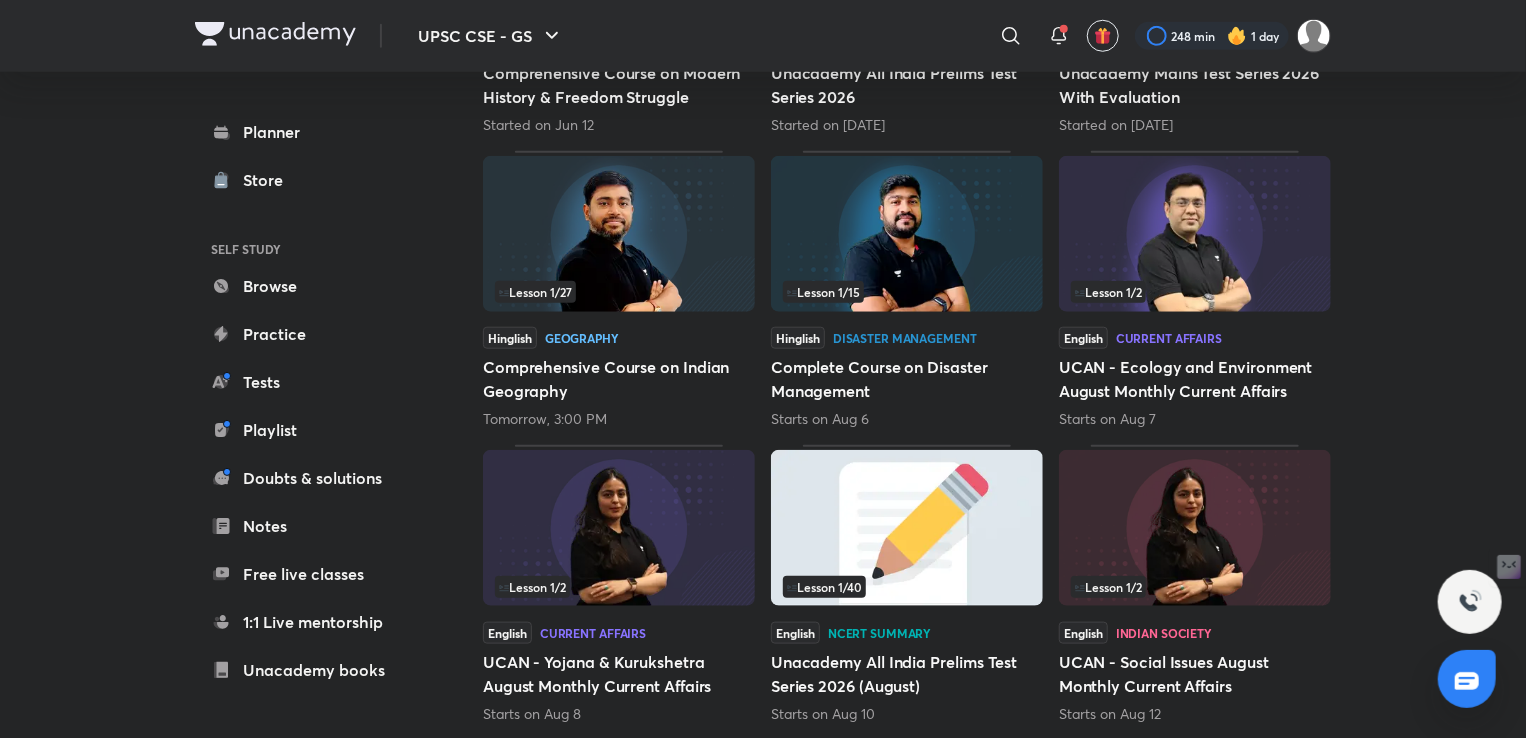 drag, startPoint x: 1484, startPoint y: 282, endPoint x: 1458, endPoint y: 213, distance: 73.736015 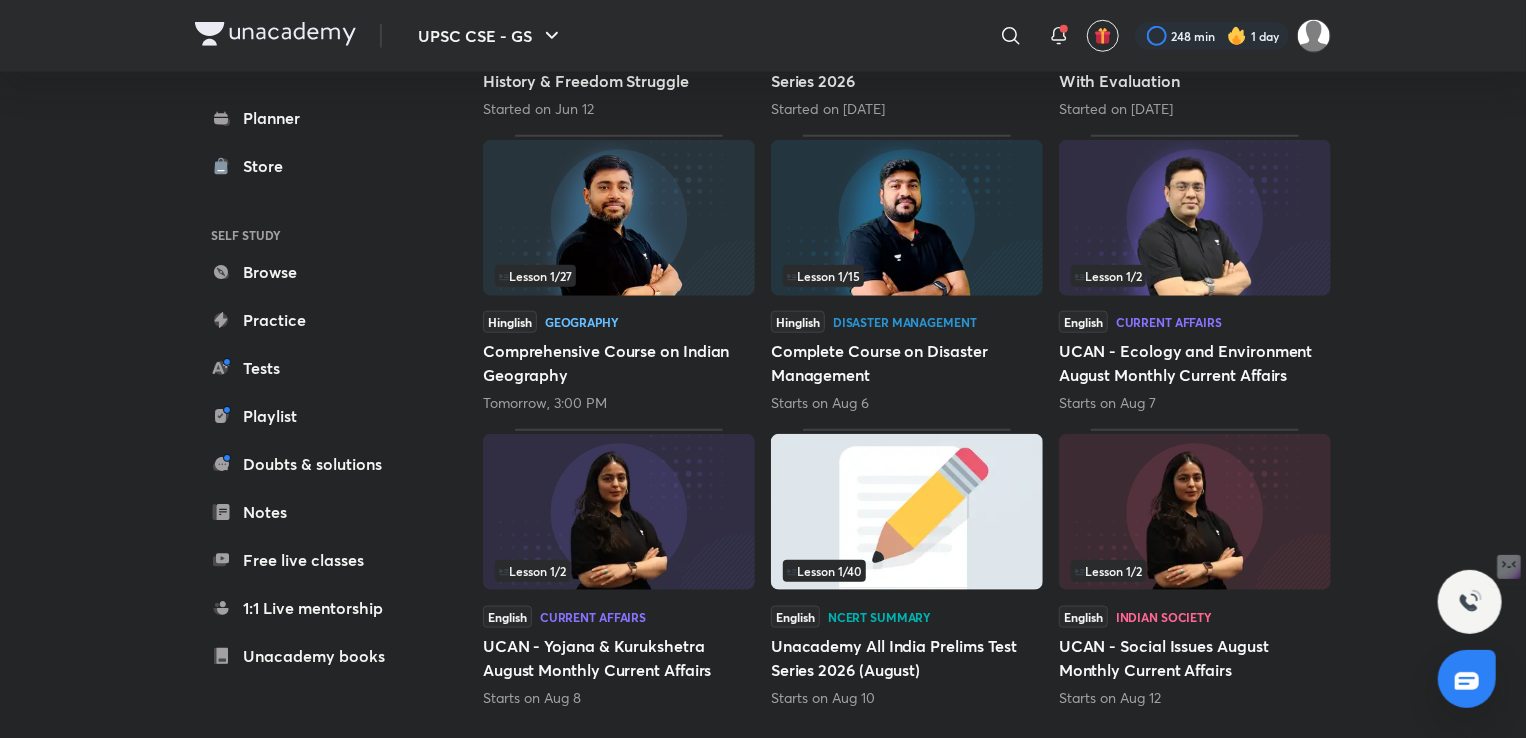 scroll, scrollTop: 841, scrollLeft: 0, axis: vertical 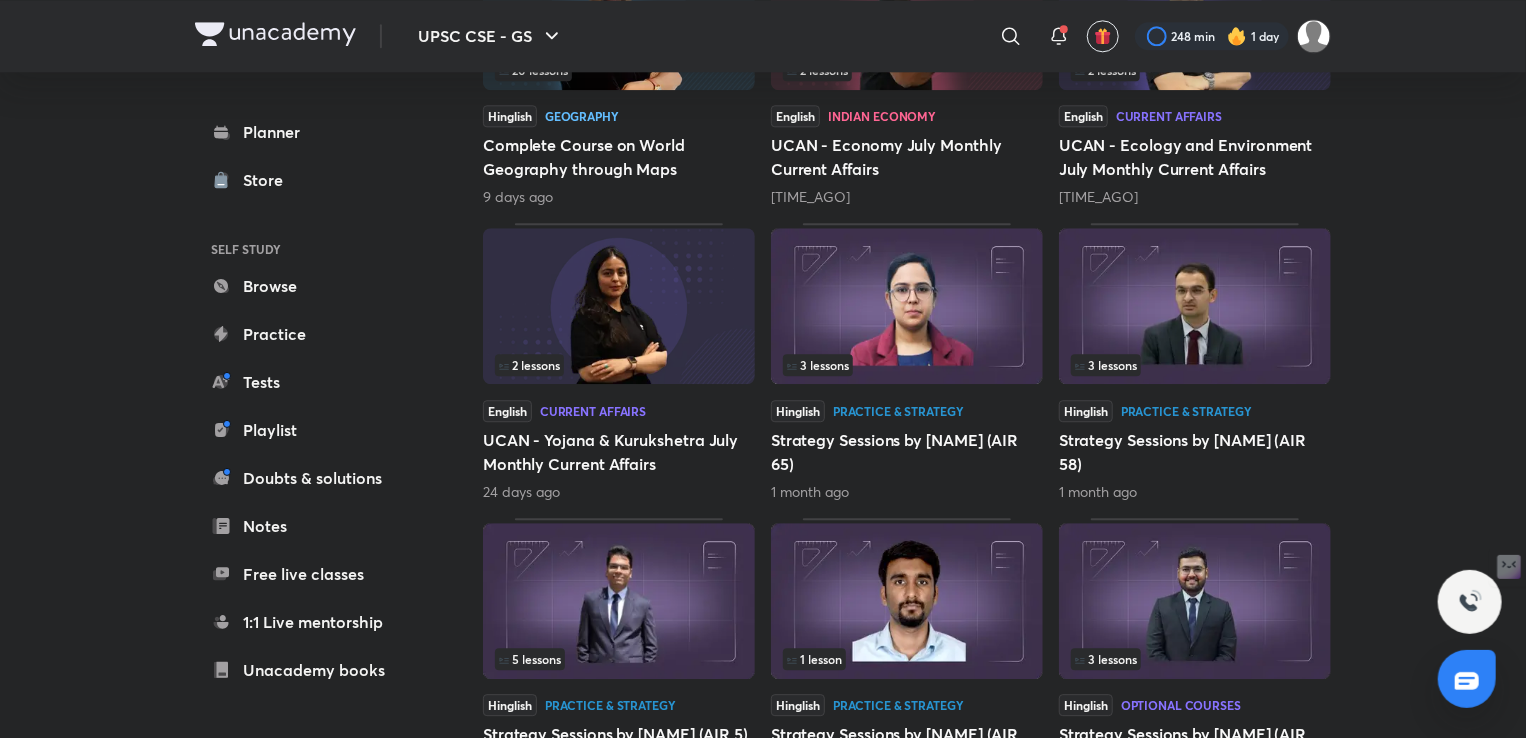 drag, startPoint x: 570, startPoint y: 417, endPoint x: 1388, endPoint y: 313, distance: 824.5847 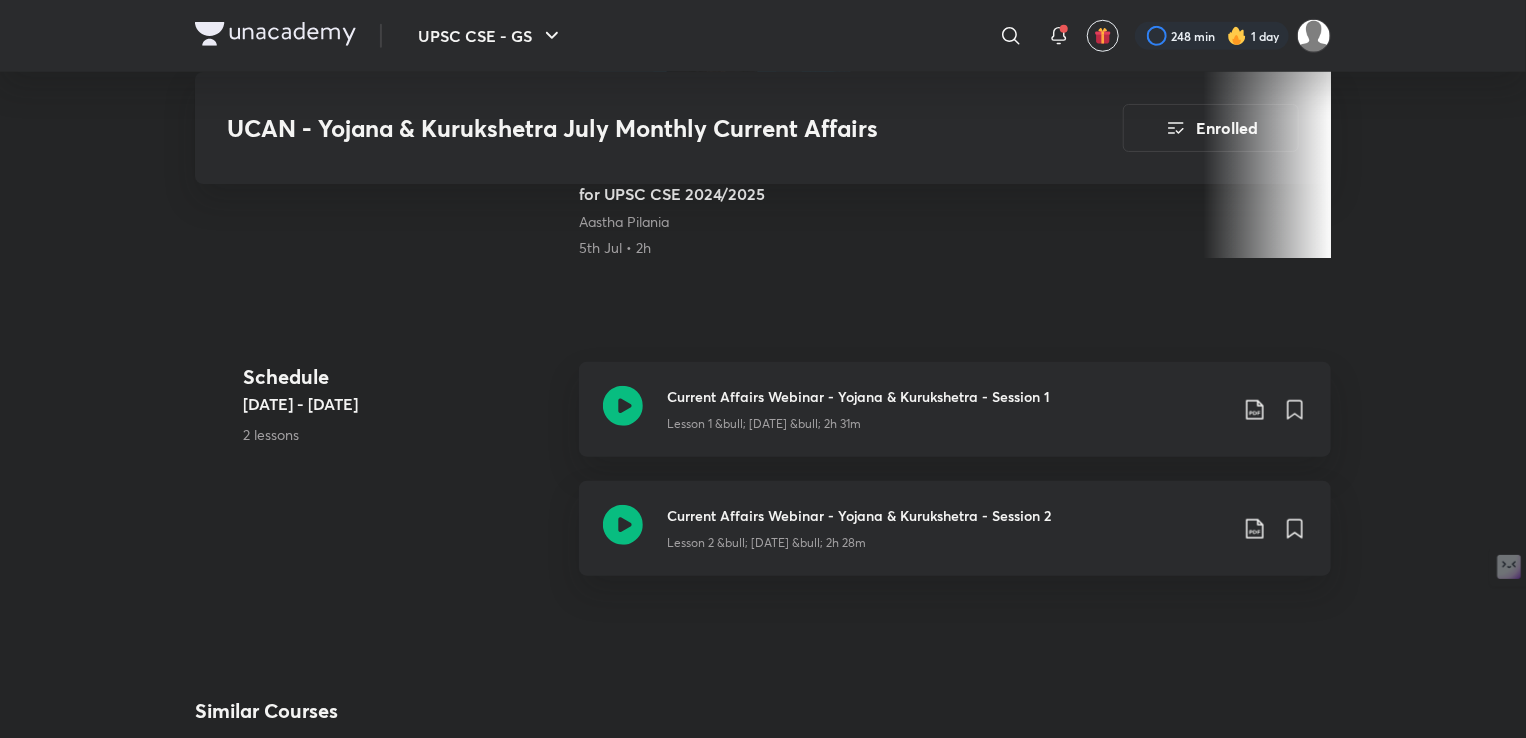 scroll, scrollTop: 833, scrollLeft: 0, axis: vertical 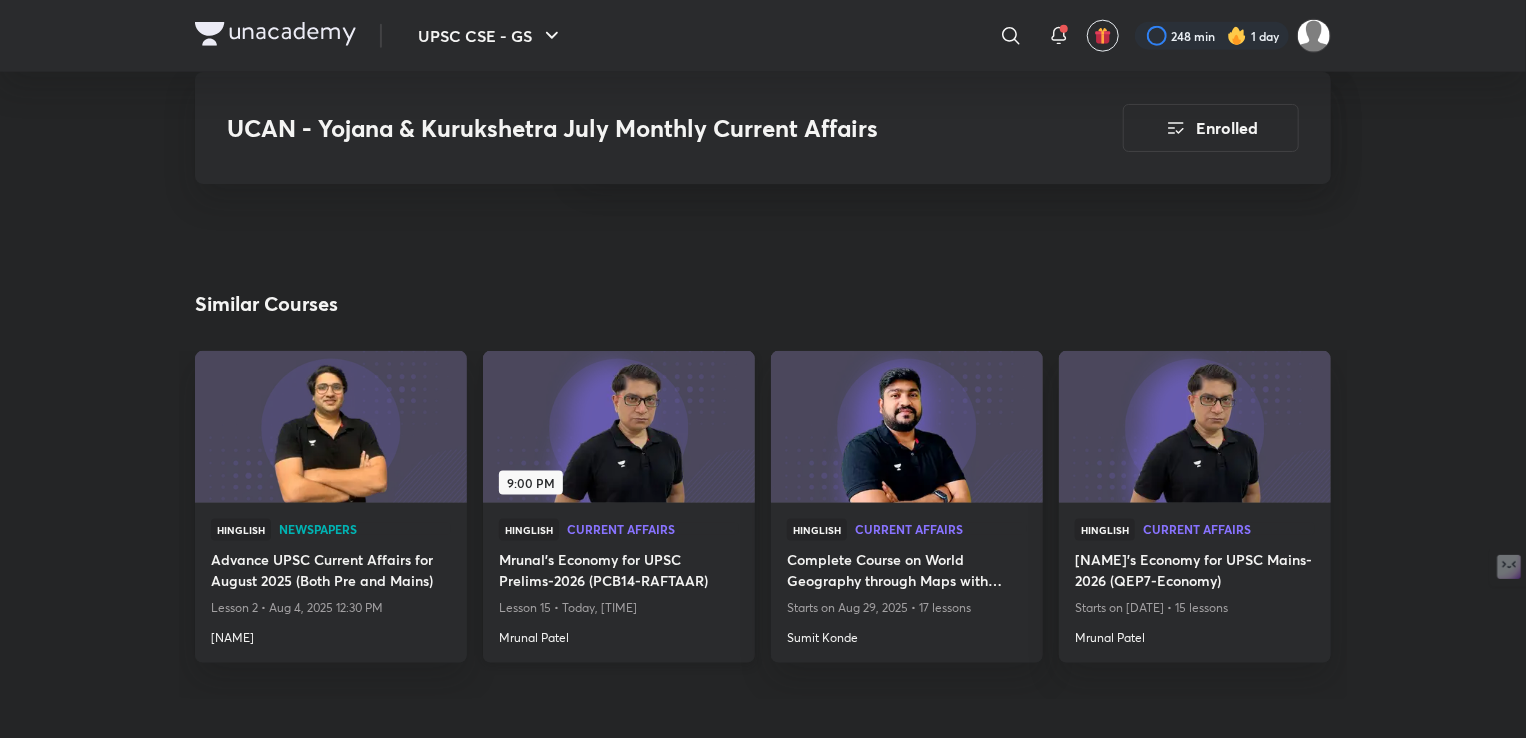 click on "Hinglish Current Affairs Mrunal’s Economy for UPSC Prelims-2026 (PCB14-RAFTAAR) Lesson 15 • Today, 9:00 PM Mrunal Patel" at bounding box center [619, 583] 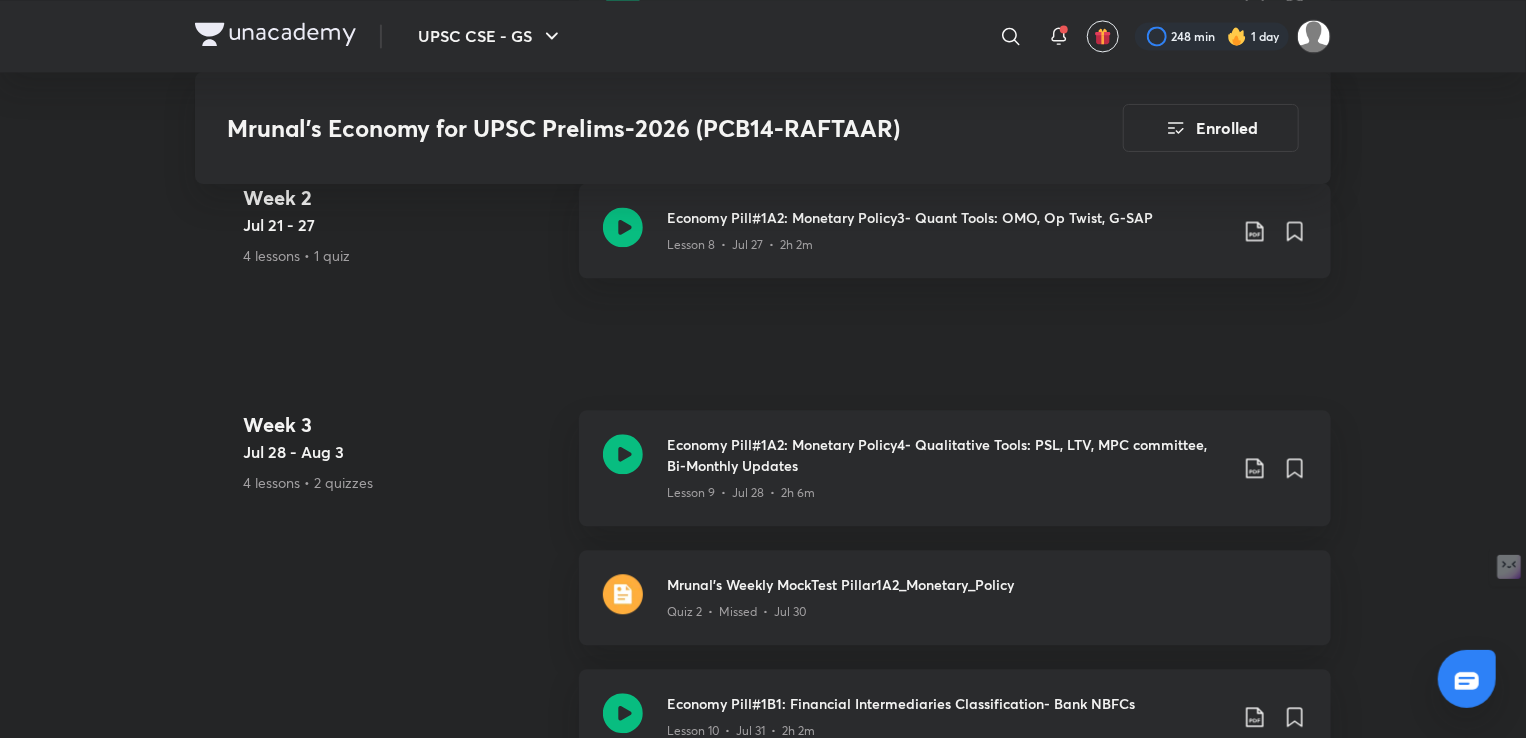 scroll, scrollTop: 2166, scrollLeft: 0, axis: vertical 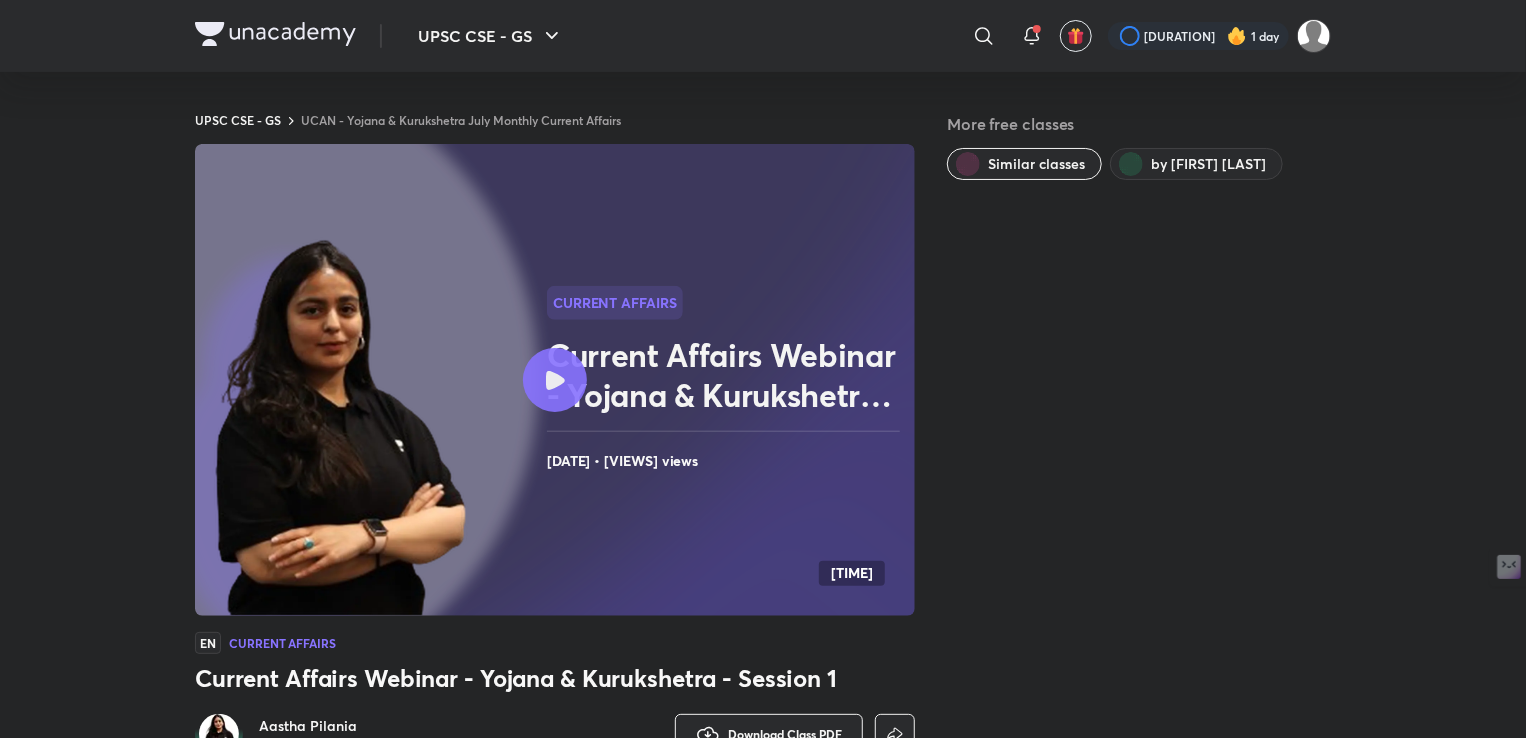 click at bounding box center (555, 380) 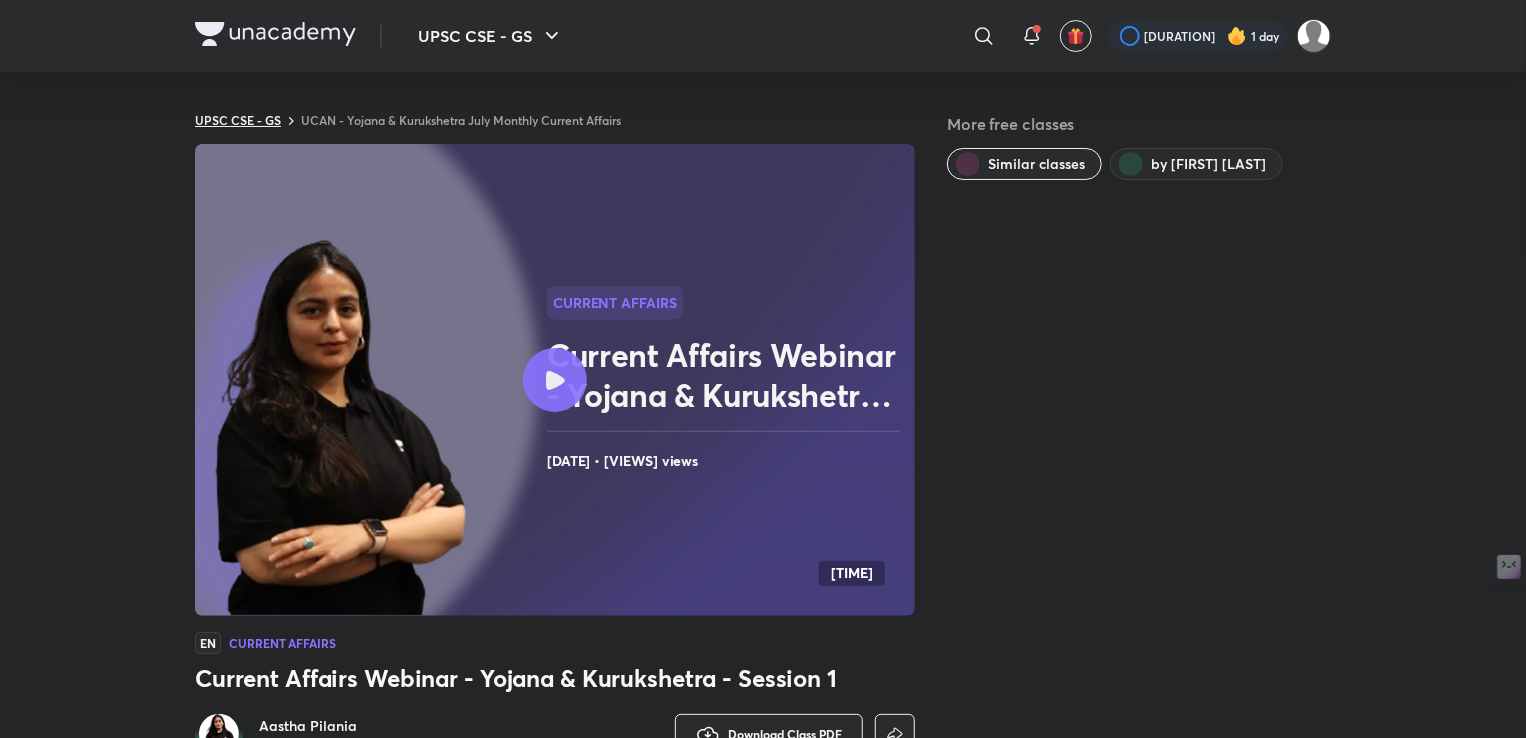 click on "UPSC CSE - GS" at bounding box center (238, 120) 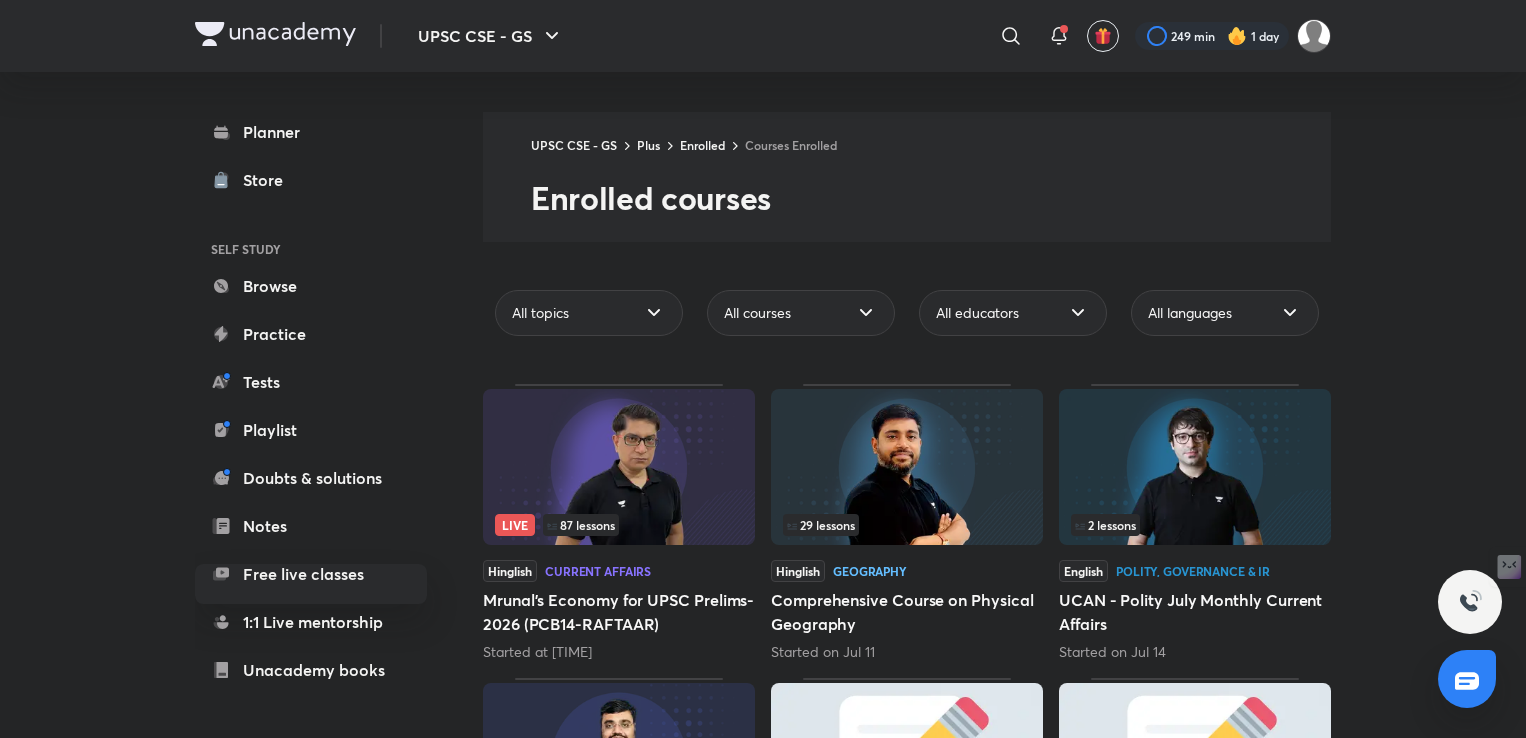 scroll, scrollTop: 0, scrollLeft: 0, axis: both 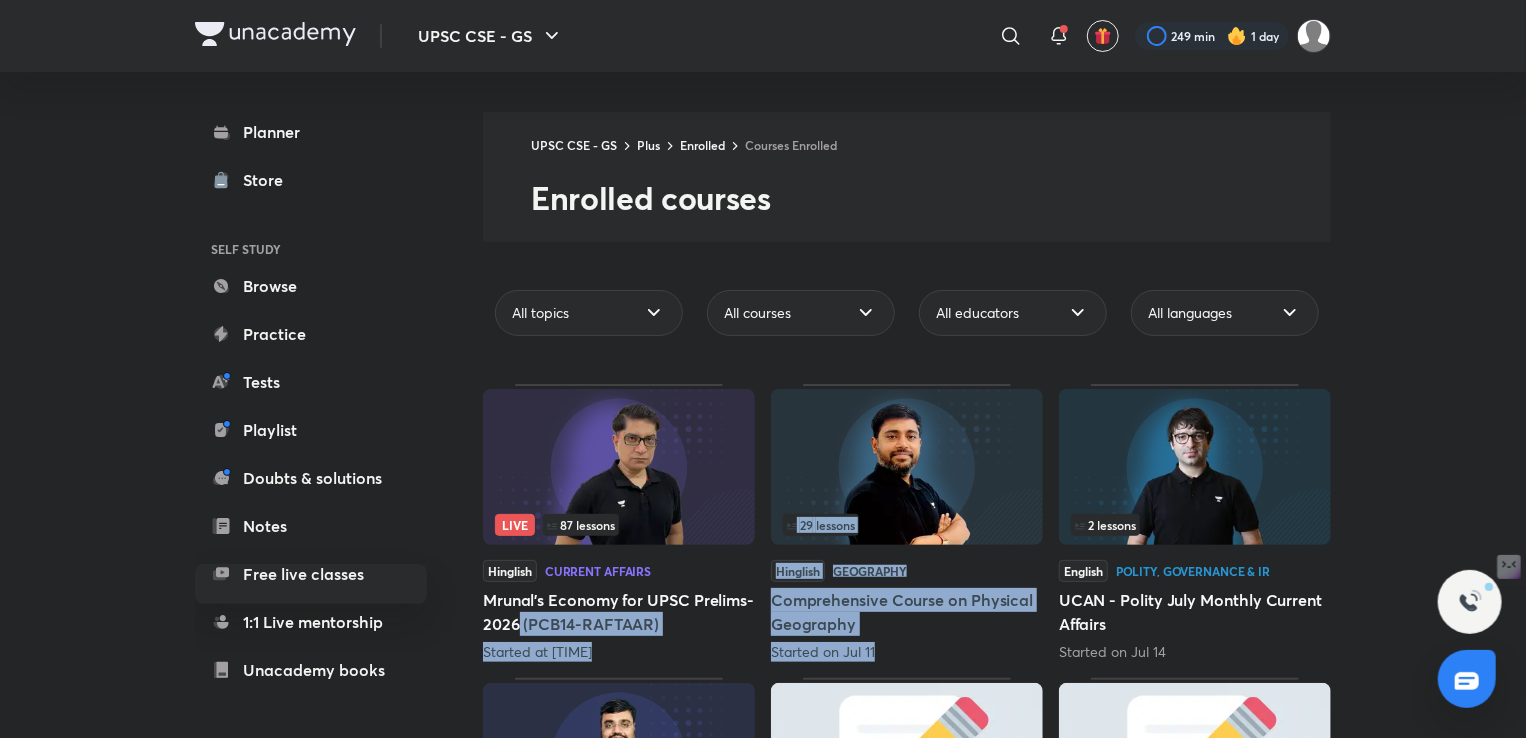 drag, startPoint x: 579, startPoint y: 629, endPoint x: 1465, endPoint y: 411, distance: 912.42535 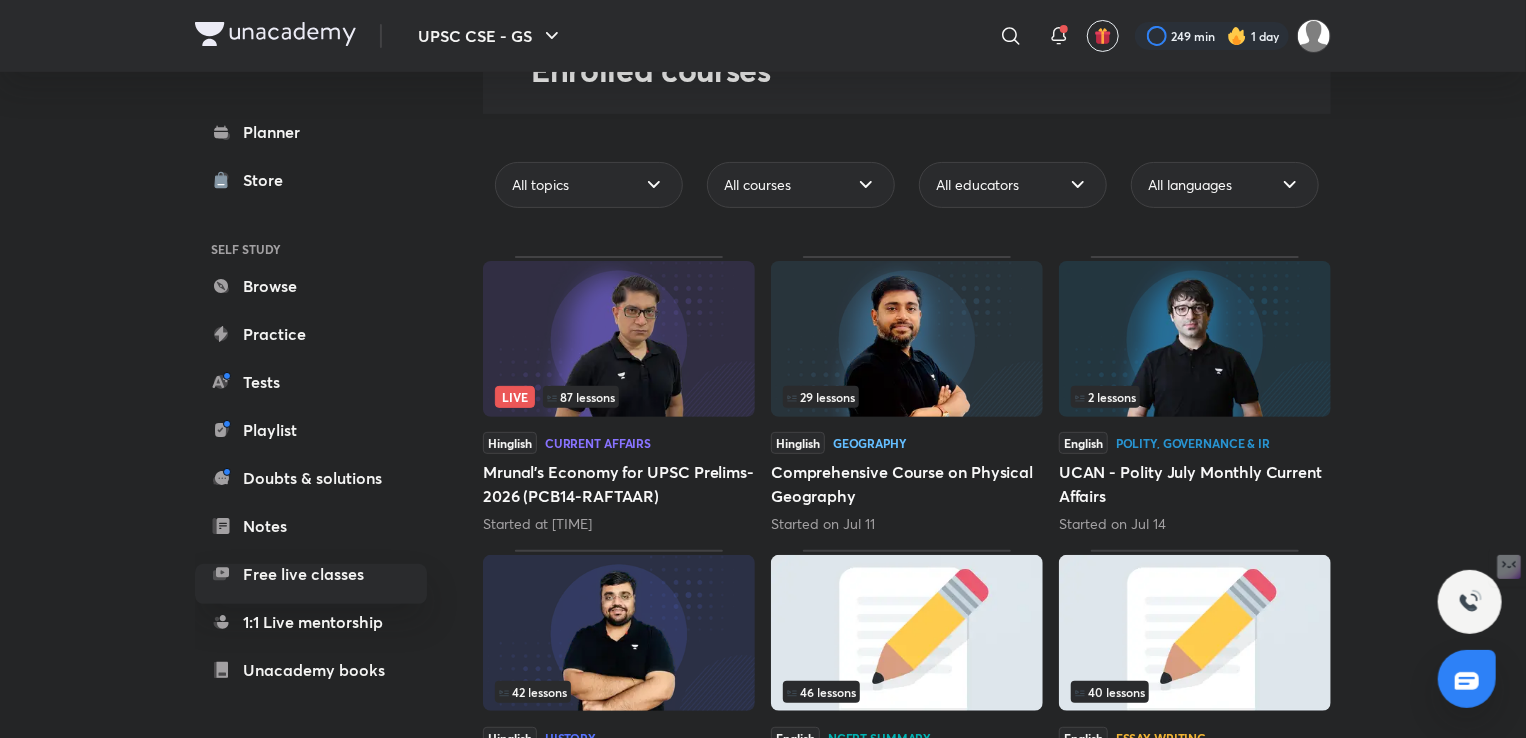 scroll, scrollTop: 166, scrollLeft: 0, axis: vertical 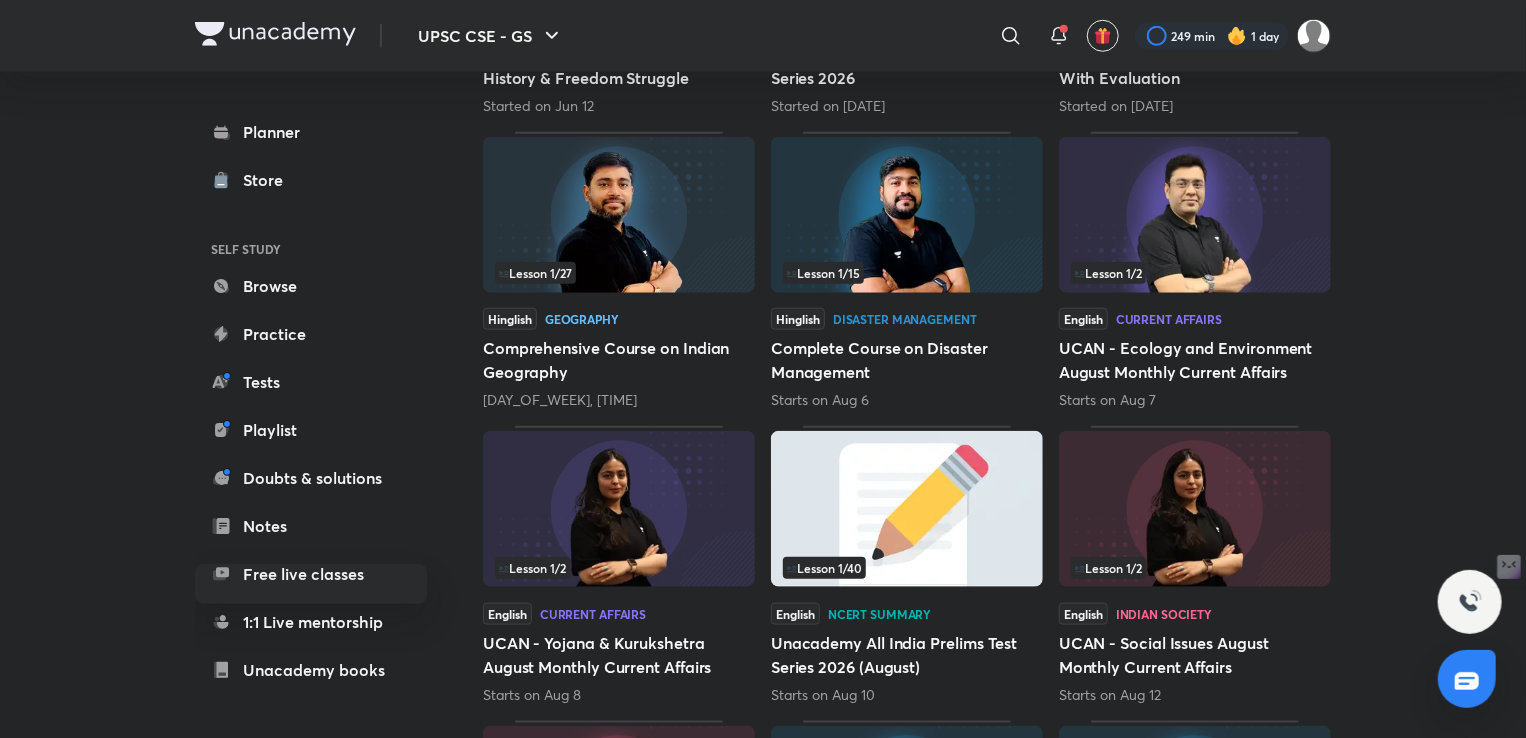 click on "UPSC CSE - GS ​​ 249 min 1 day Planner Store SELF STUDY Browse Practice Tests Playlist Doubts & solutions Notes Free live classes 1:1 Live mentorship Unacademy books ME Enrollments Saved UPSC CSE - GS Plus Enrolled Courses Enrolled Enrolled courses All topics All courses All educators All languages Live    87    lessons Hinglish Current Affairs Mrunal’s Economy for UPSC Prelims-2026 (PCB14-RAFTAAR) Started at 9:00 PM    29    lessons Hinglish Geography Comprehensive Course on Physical Geography Started on Jul 11    2    lessons English Polity, Governance & IR UCAN - Polity July Monthly Current Affairs Started on Jul 14    42    lessons Hinglish History Comprehensive Course on Modern History & Freedom Struggle Started on Jun 12    46    lessons English NCERT Summary Unacademy All India Prelims Test Series 2026 Started on Jun 22    40    lessons English Essay Writing Unacademy Mains Test Series 2026 With Evaluation Started on Jun 15   Lesson    1 / 27 Hinglish Geography Comprehensive Course on Indian Geography   Lesson    1" at bounding box center (763, 538) 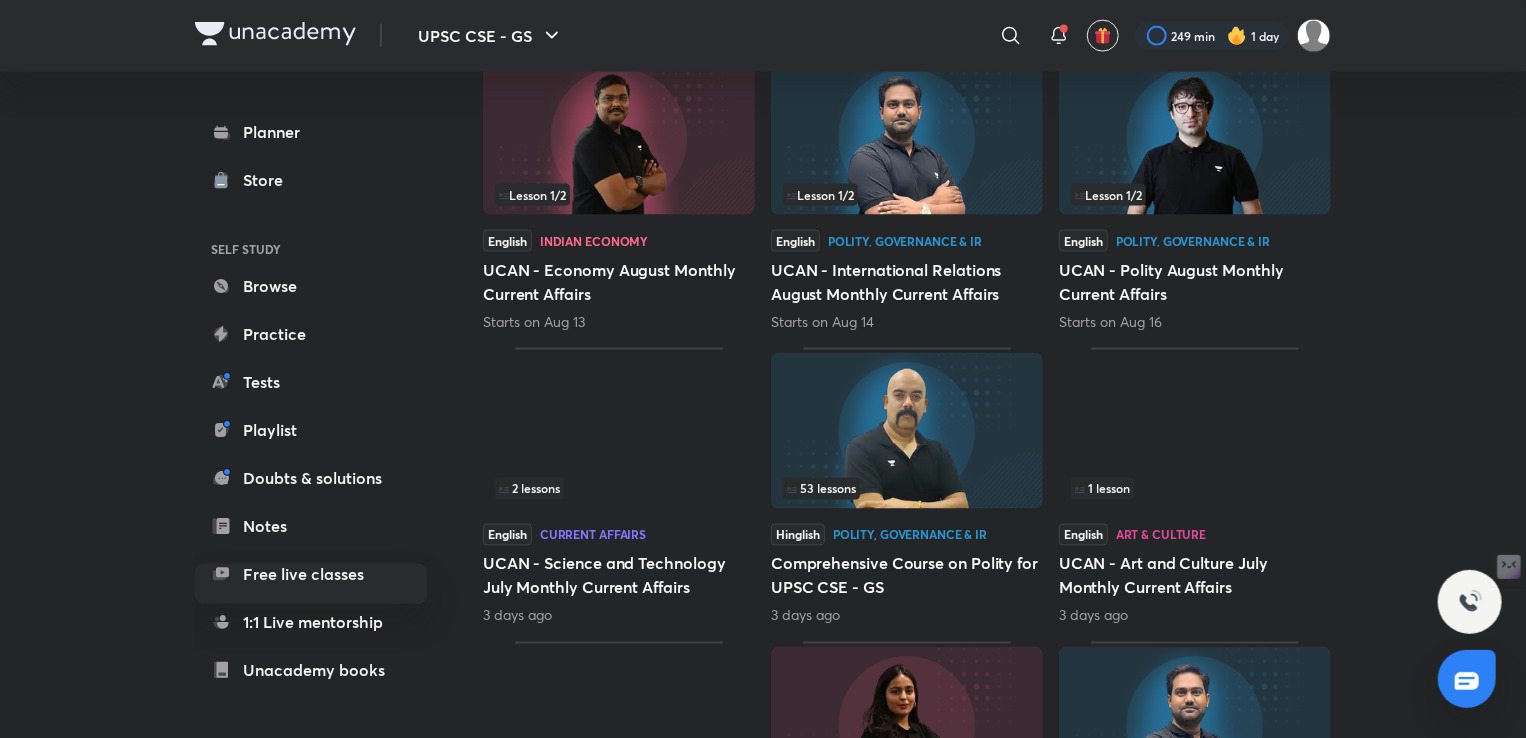 scroll, scrollTop: 1675, scrollLeft: 0, axis: vertical 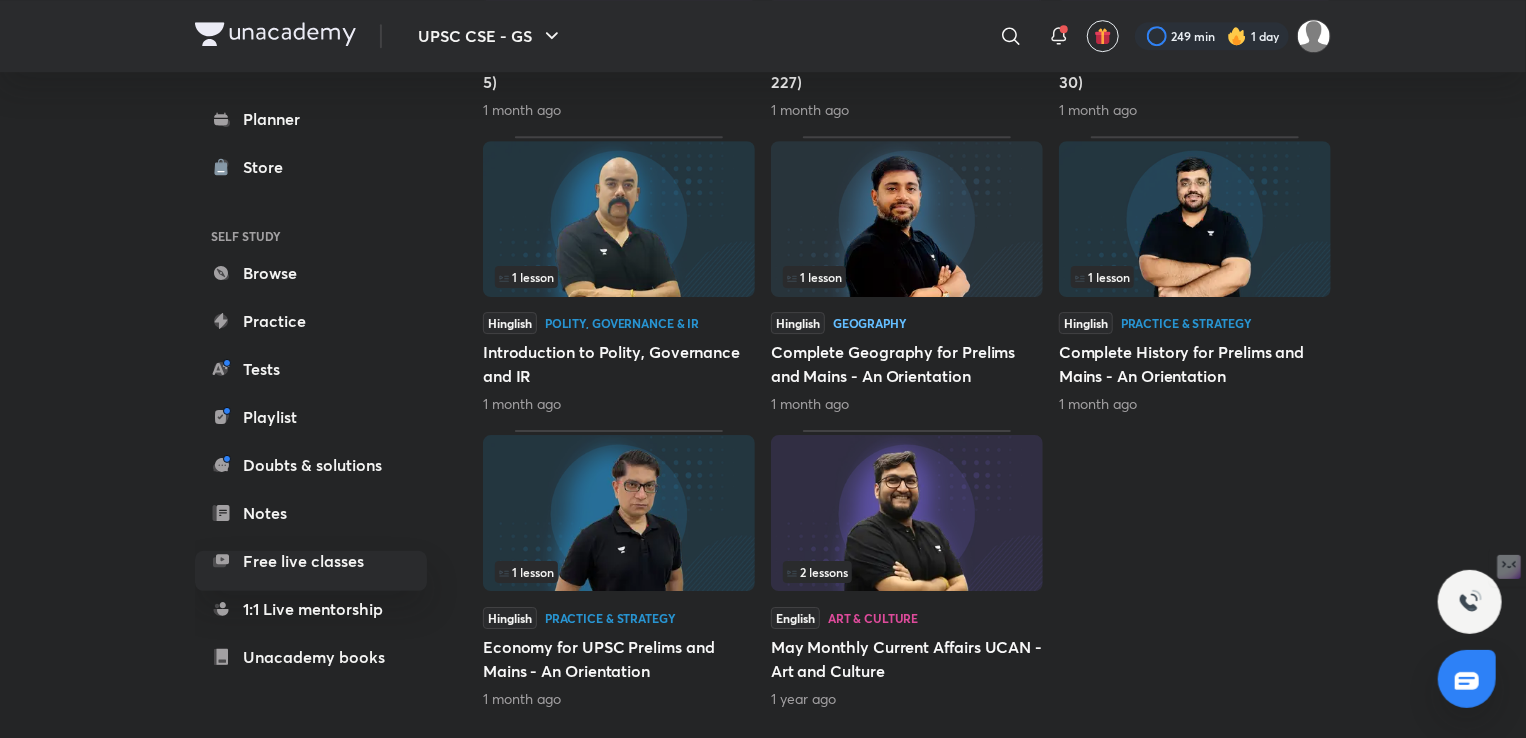 drag, startPoint x: 928, startPoint y: 373, endPoint x: 885, endPoint y: 373, distance: 43 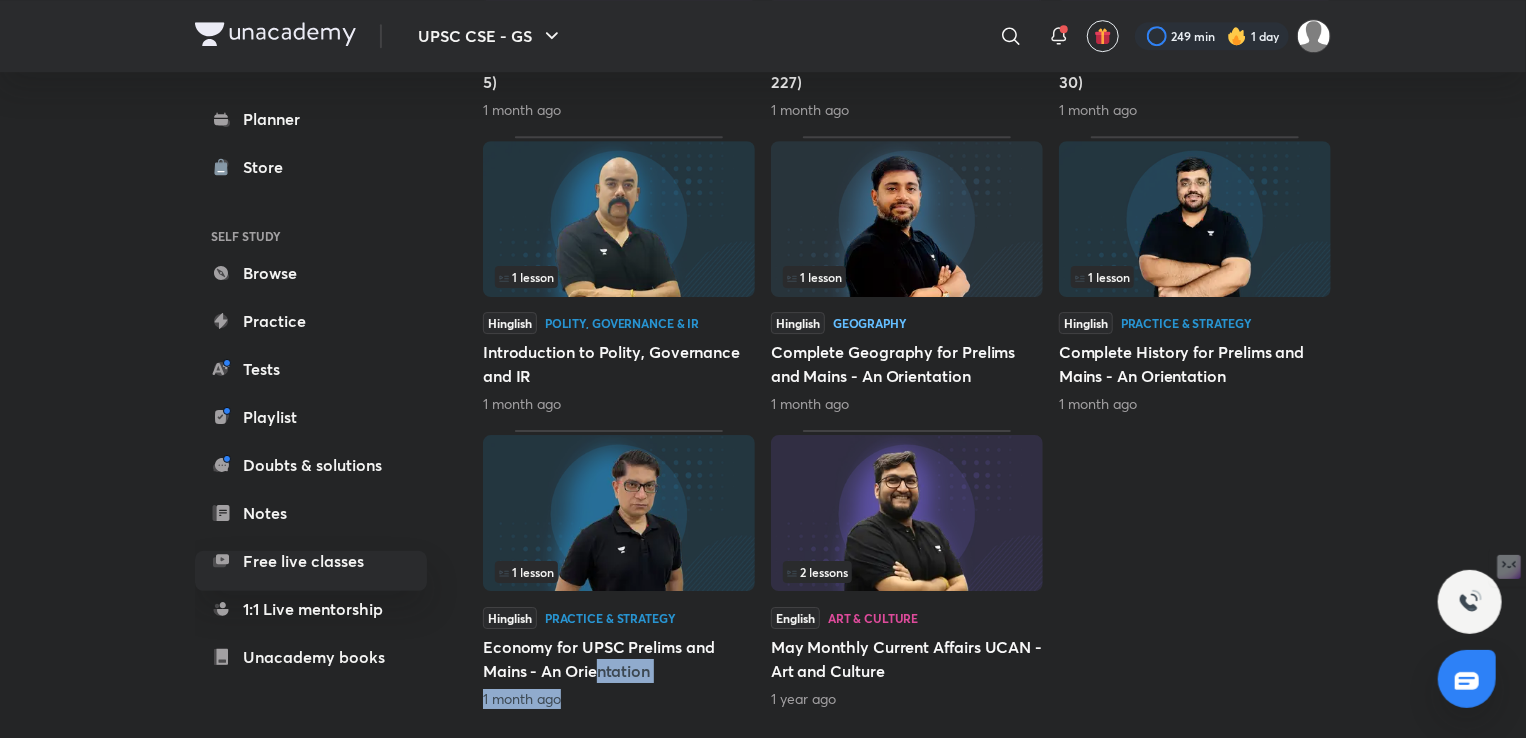 drag, startPoint x: 885, startPoint y: 373, endPoint x: 604, endPoint y: 679, distance: 415.44794 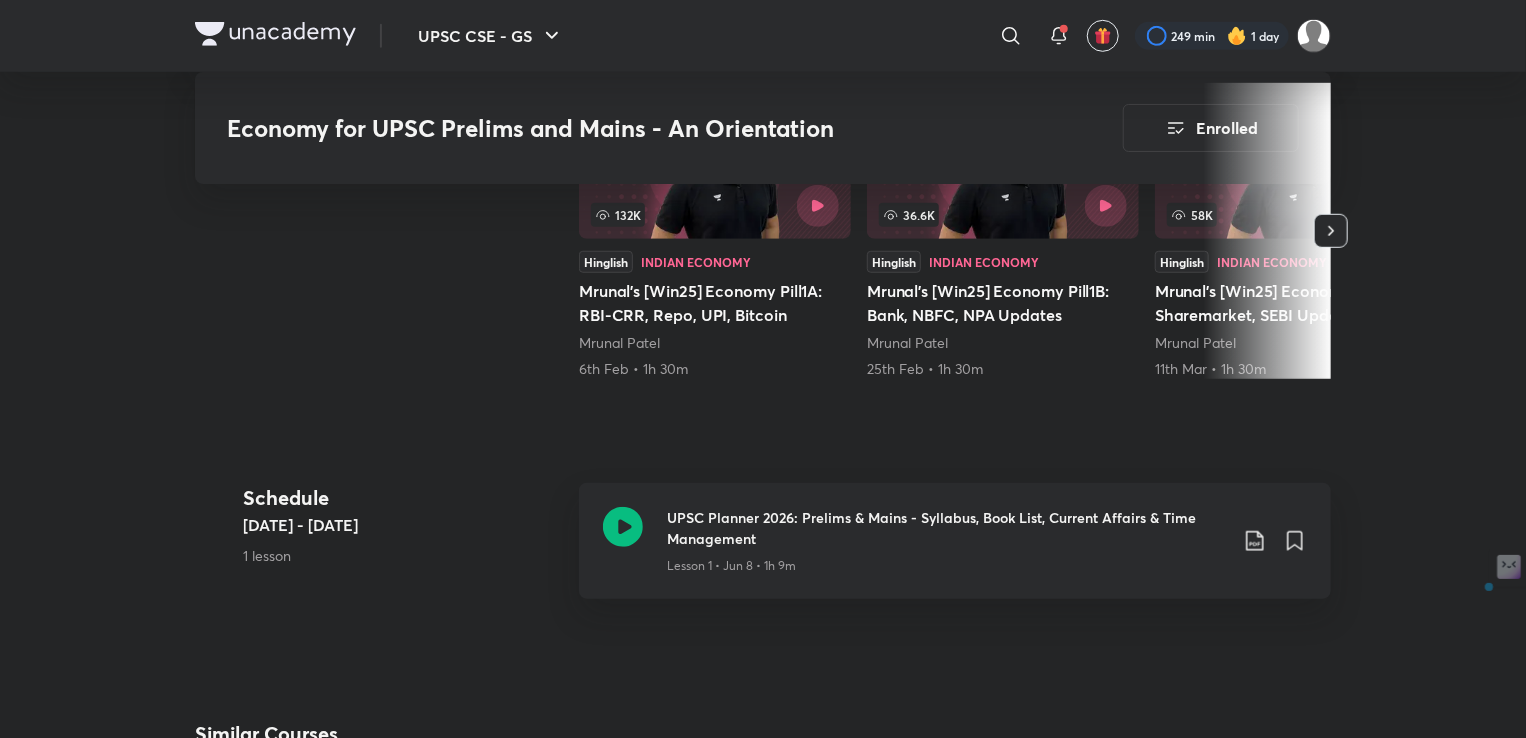 scroll, scrollTop: 766, scrollLeft: 0, axis: vertical 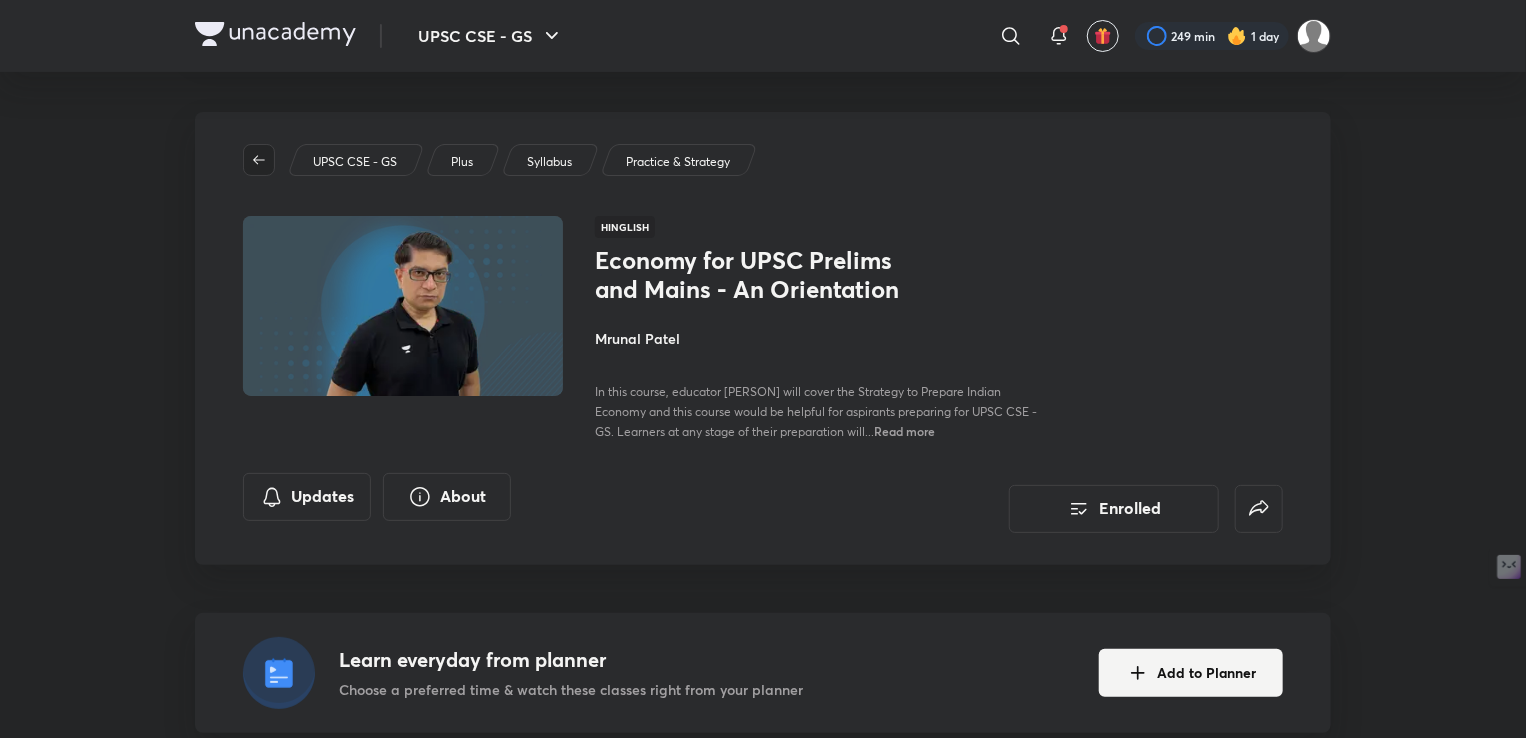 click at bounding box center [259, 160] 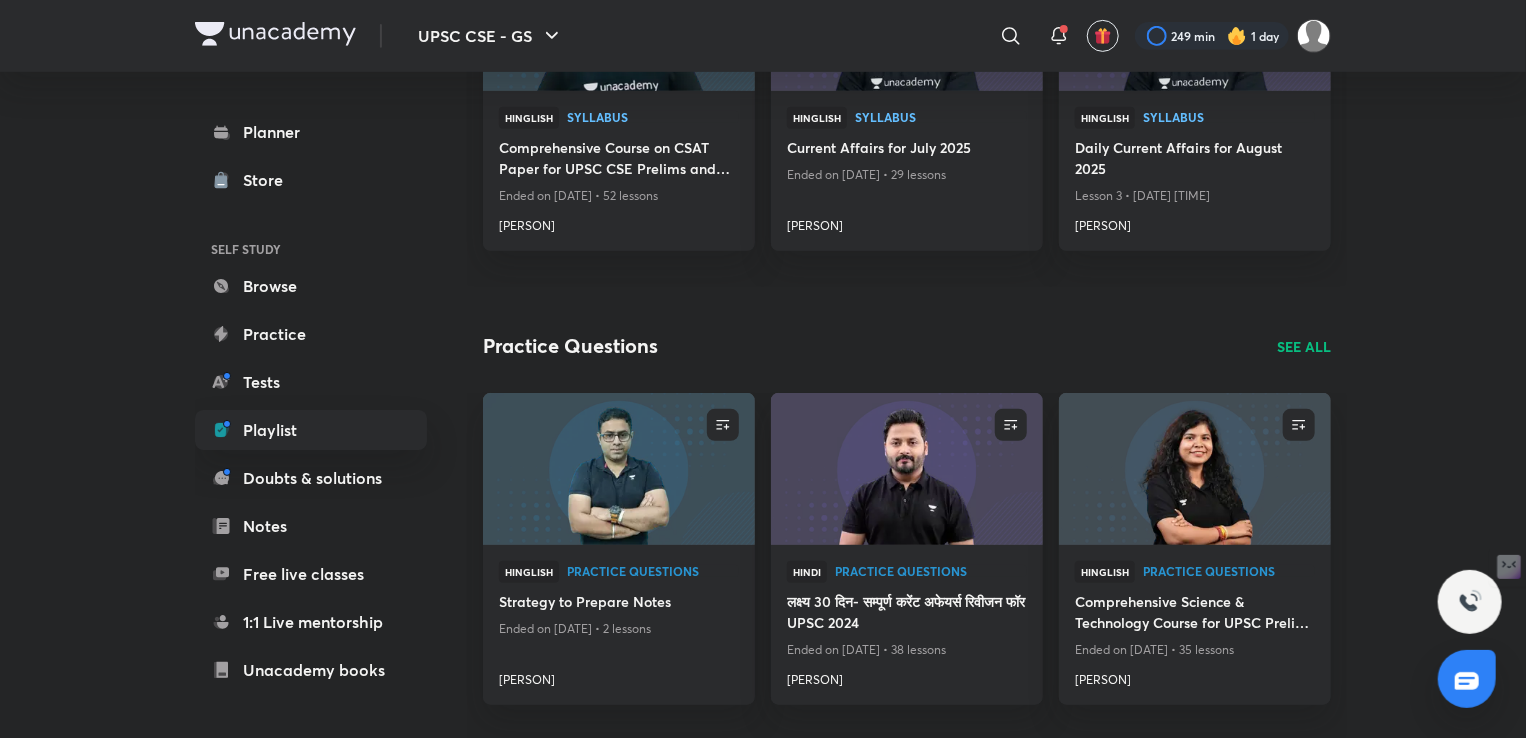 scroll, scrollTop: 484, scrollLeft: 0, axis: vertical 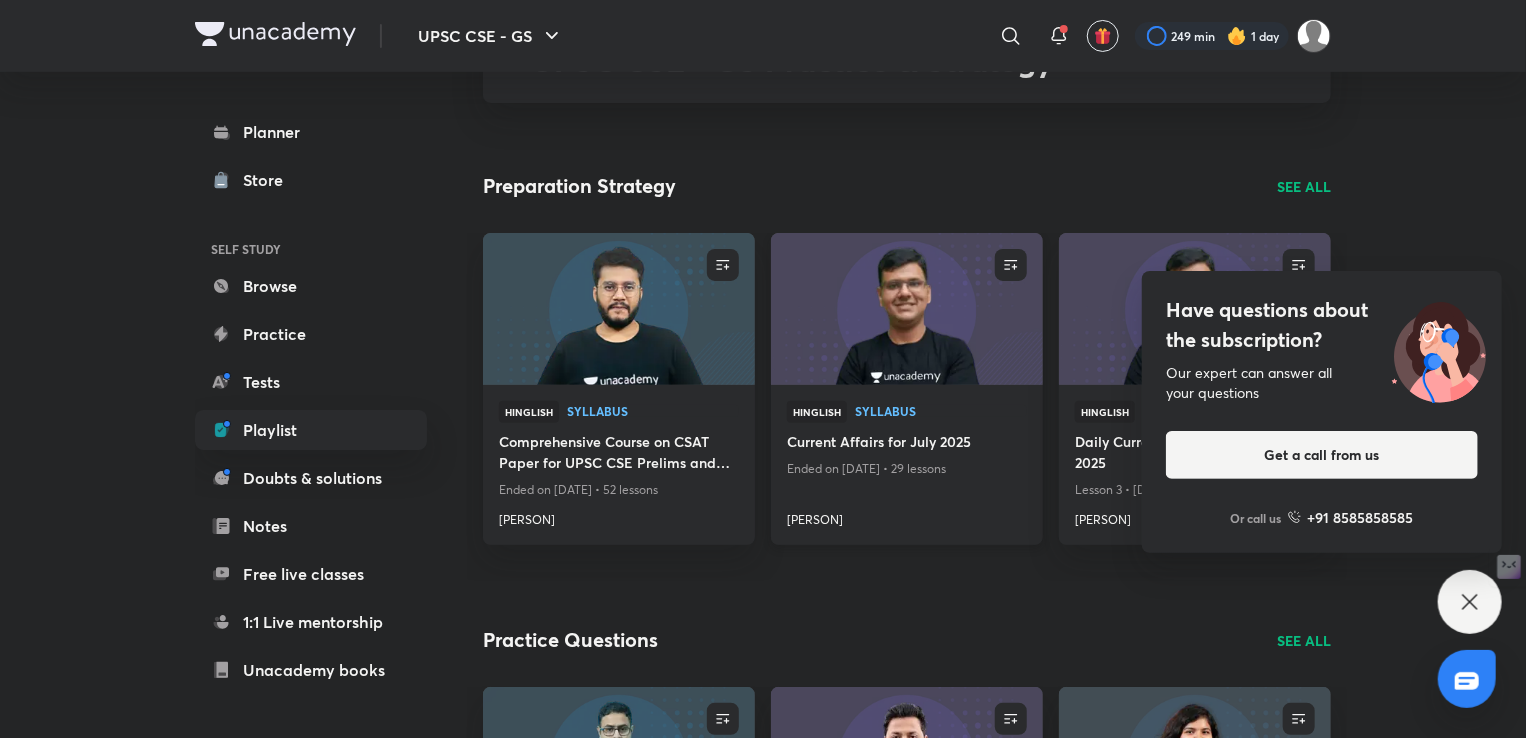 click on "Current Affairs for July 2025" at bounding box center [907, 443] 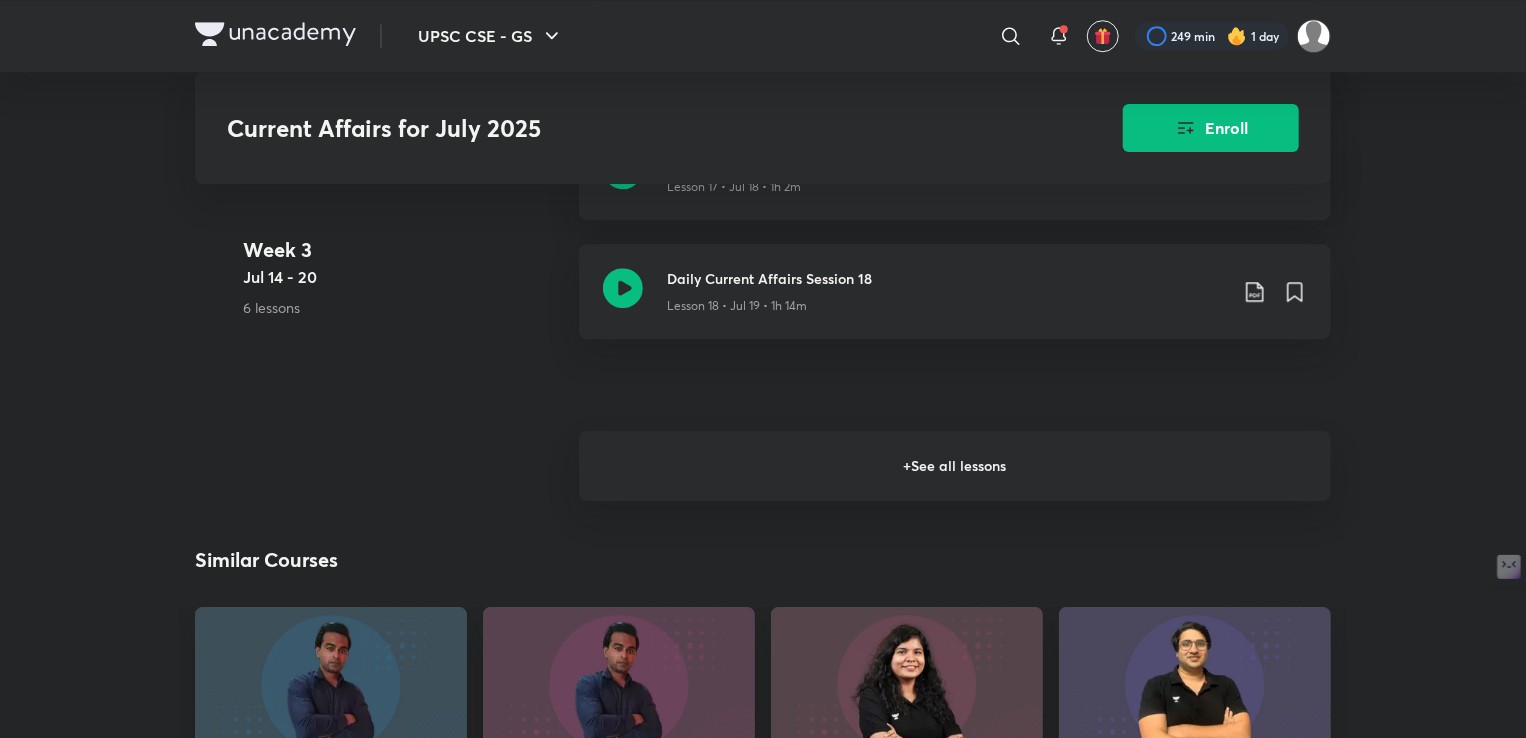 scroll, scrollTop: 3088, scrollLeft: 0, axis: vertical 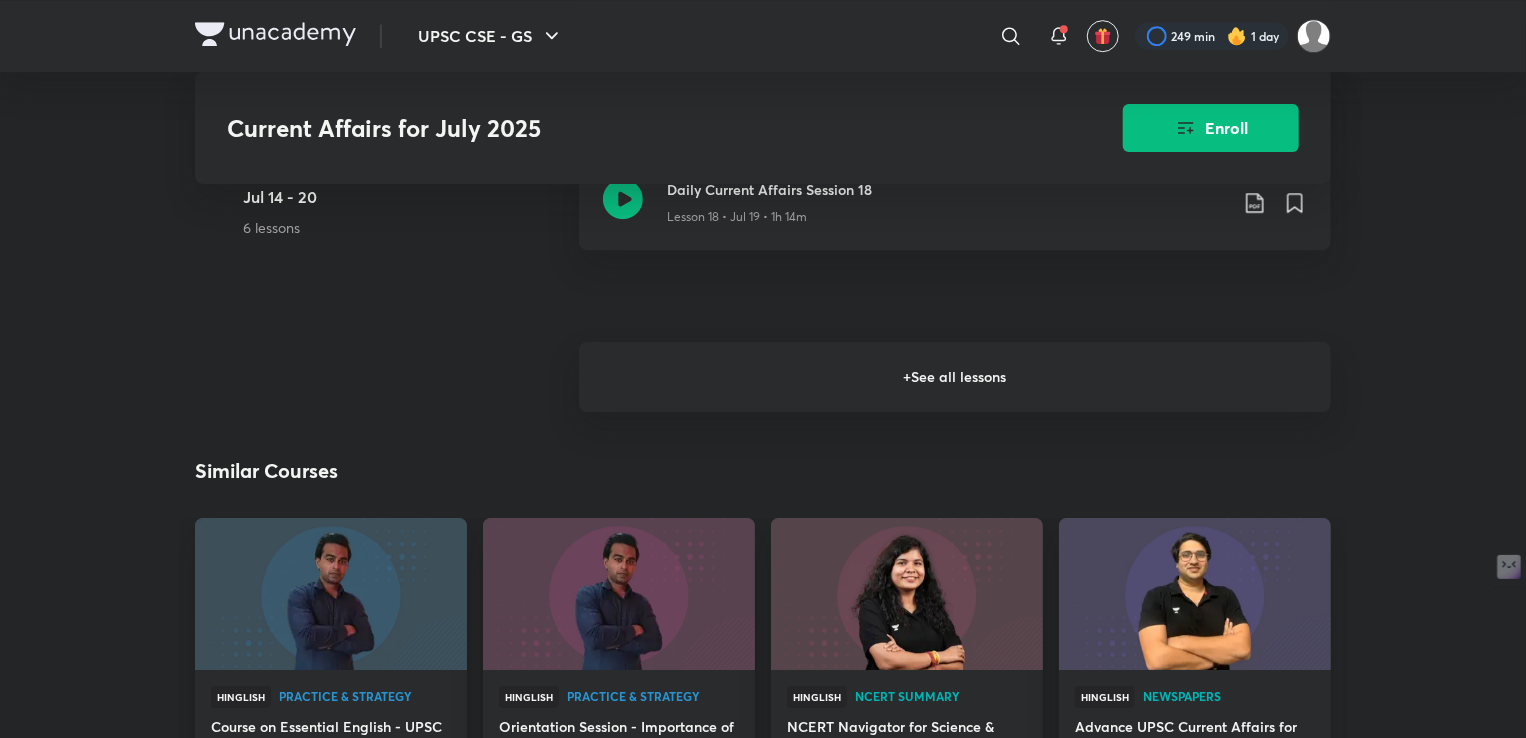 click on "+  See all lessons" at bounding box center (955, 377) 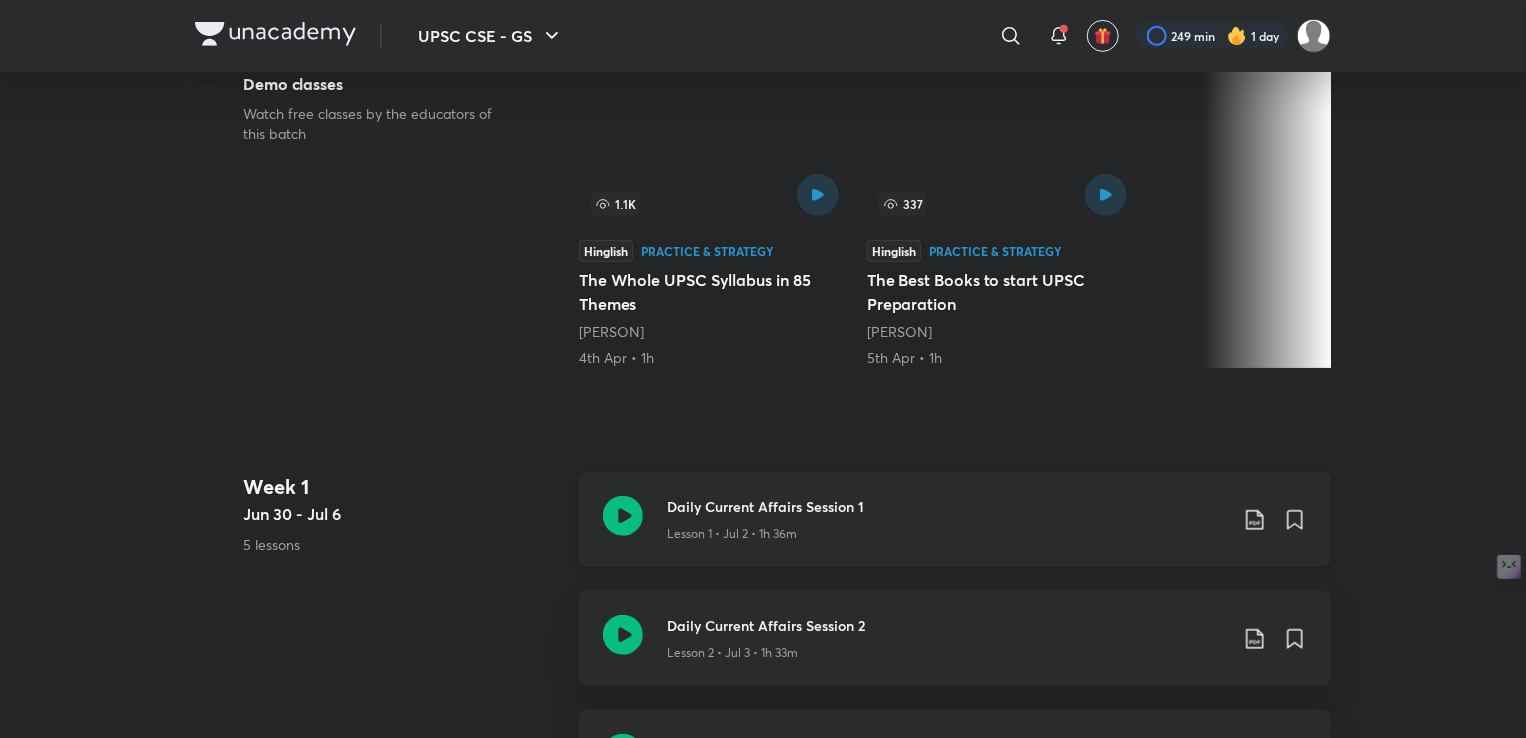 scroll, scrollTop: 666, scrollLeft: 0, axis: vertical 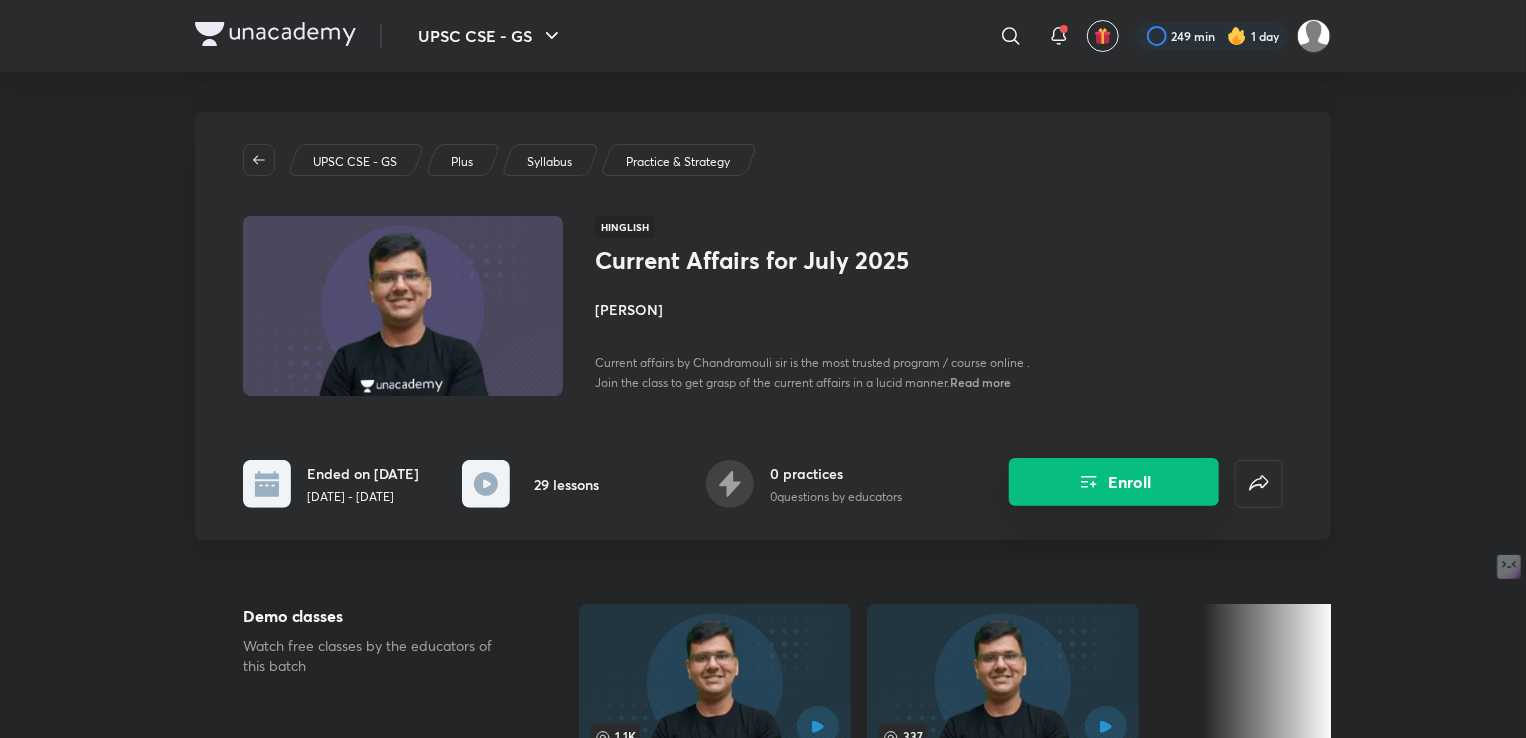 click on "Enroll" at bounding box center (1114, 482) 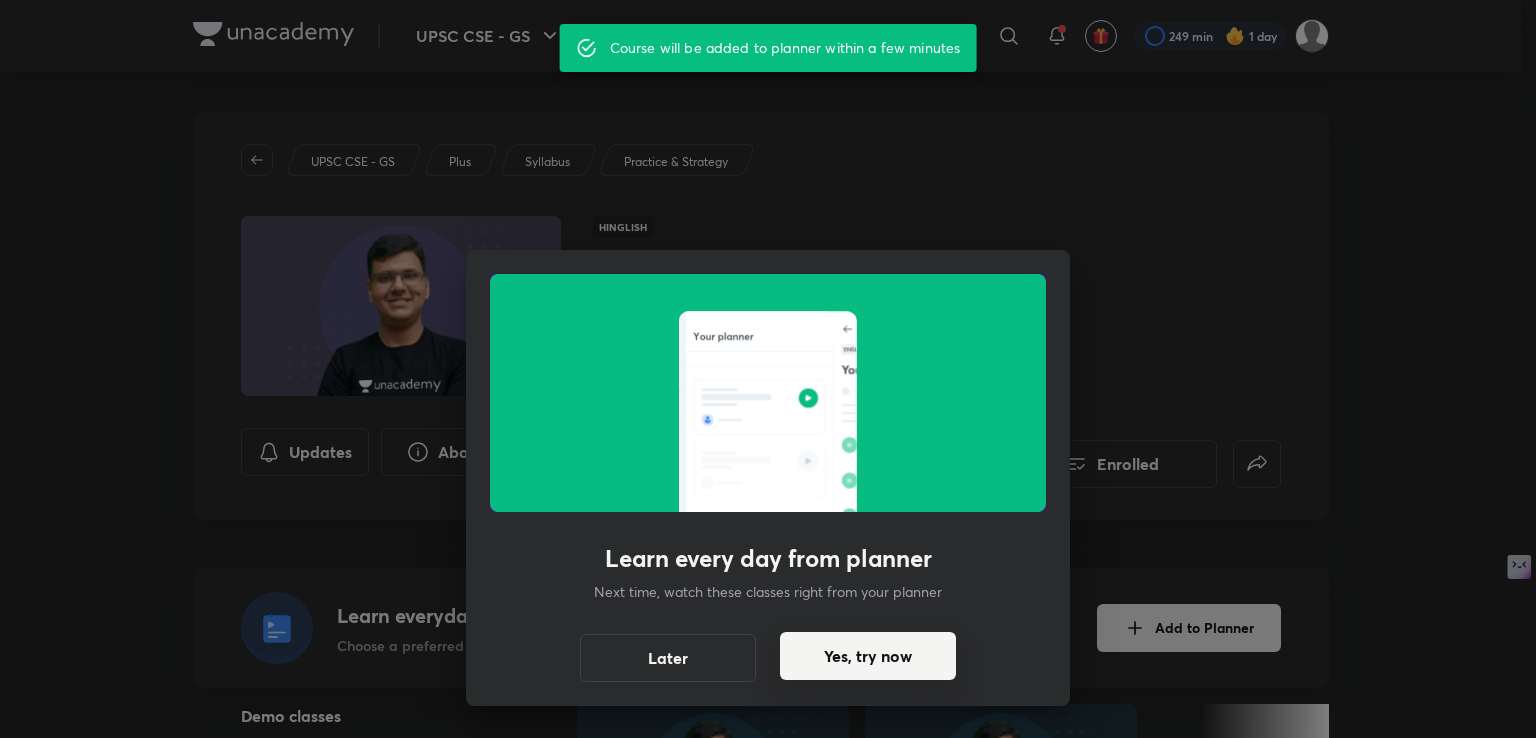 click on "Yes, try now" at bounding box center [868, 656] 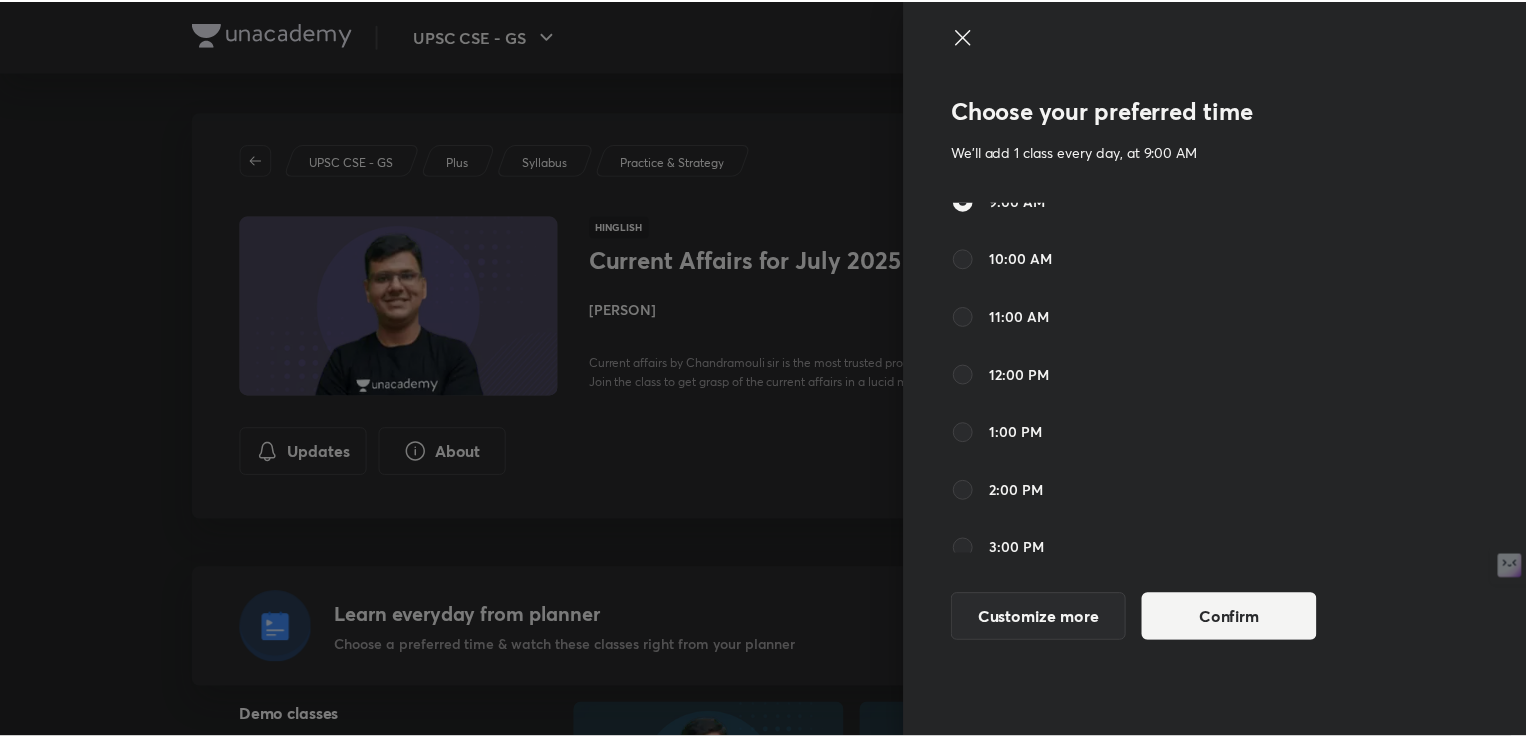 scroll, scrollTop: 0, scrollLeft: 0, axis: both 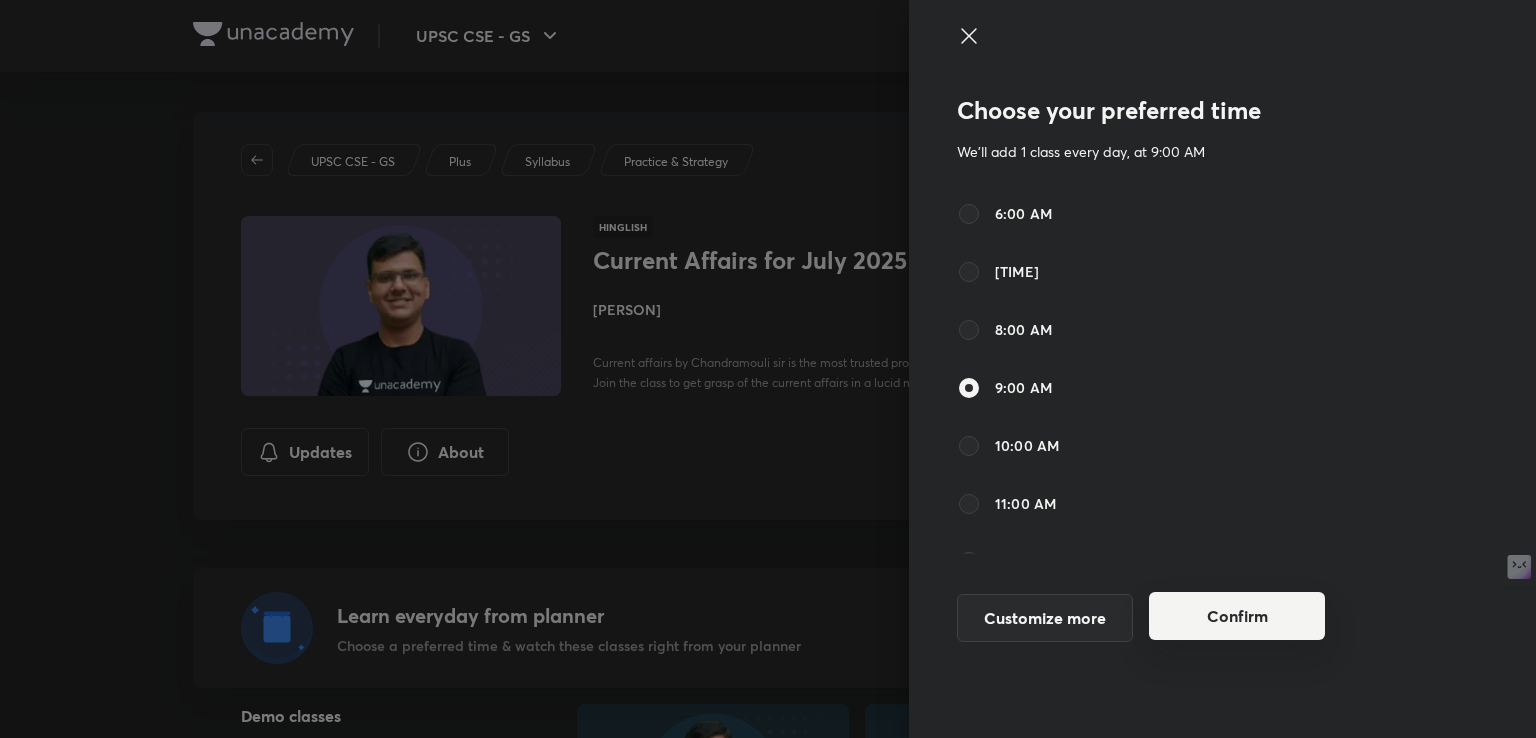 click on "Confirm" at bounding box center [1237, 616] 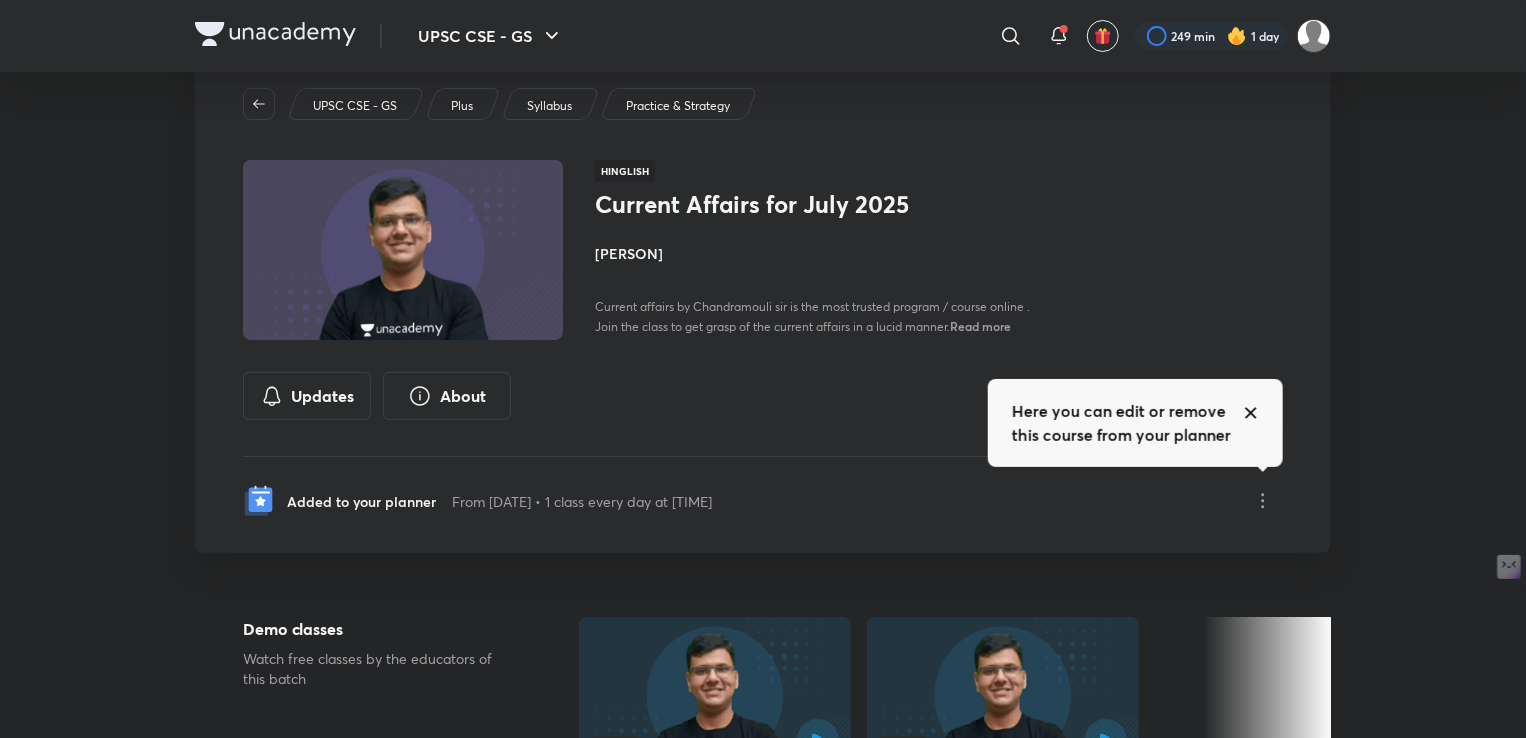 scroll, scrollTop: 0, scrollLeft: 0, axis: both 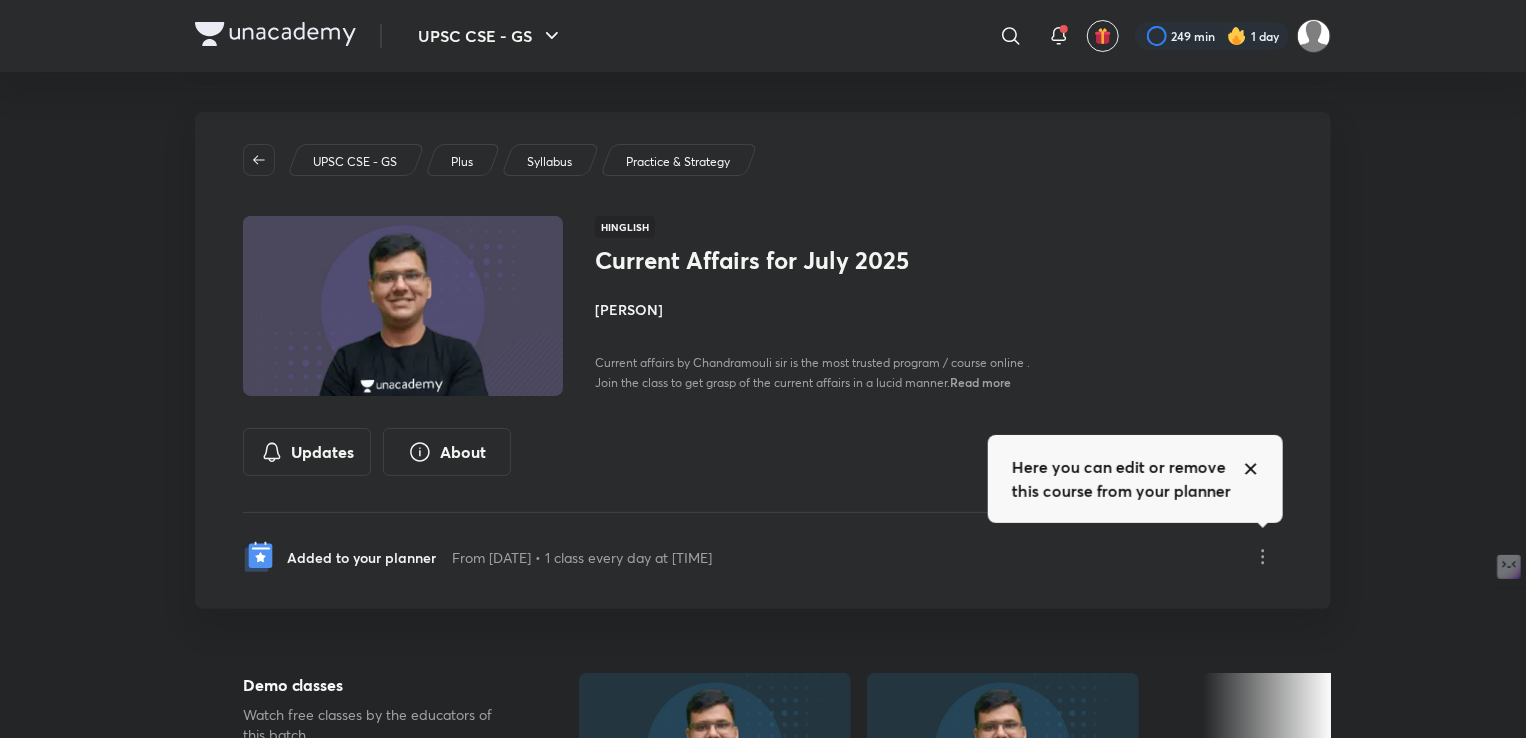 click 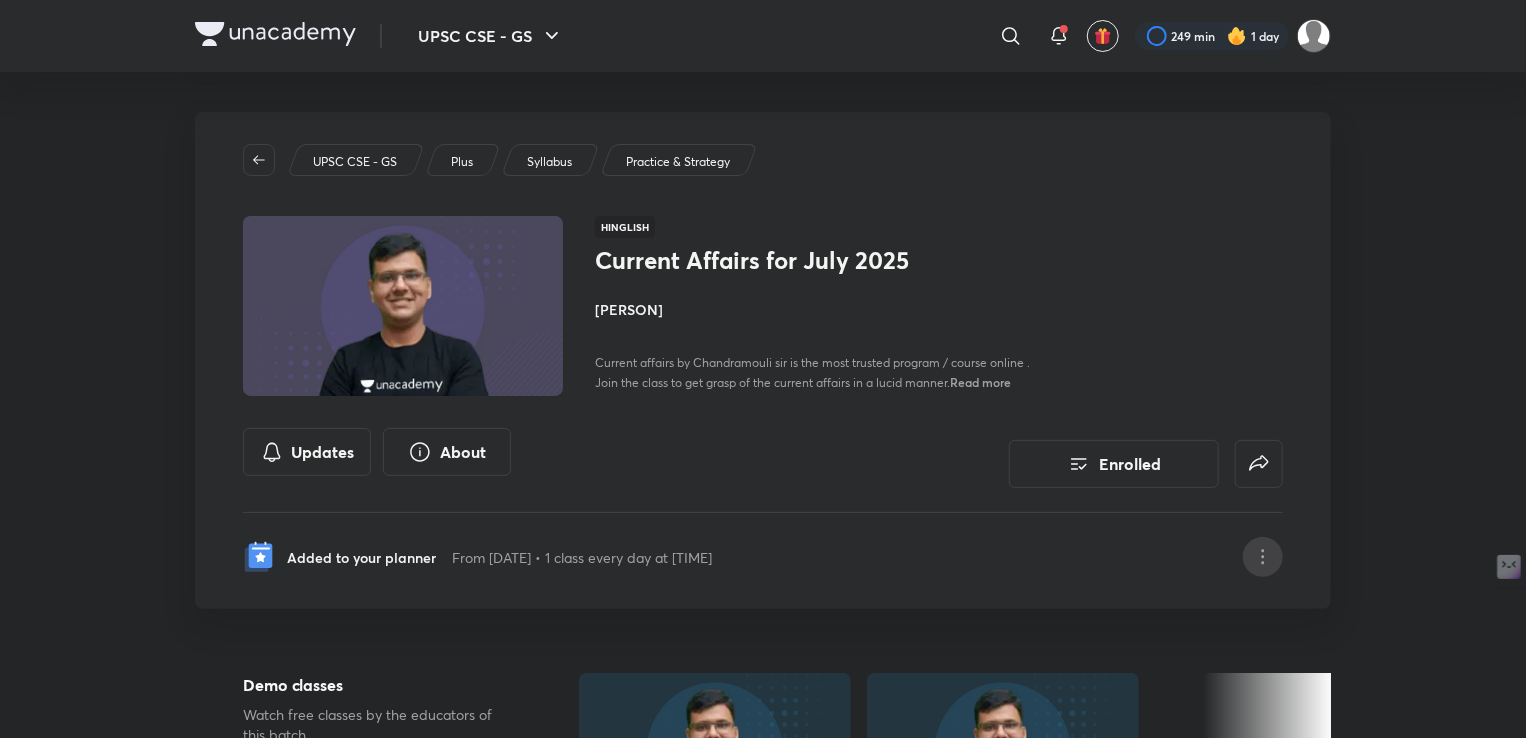 click 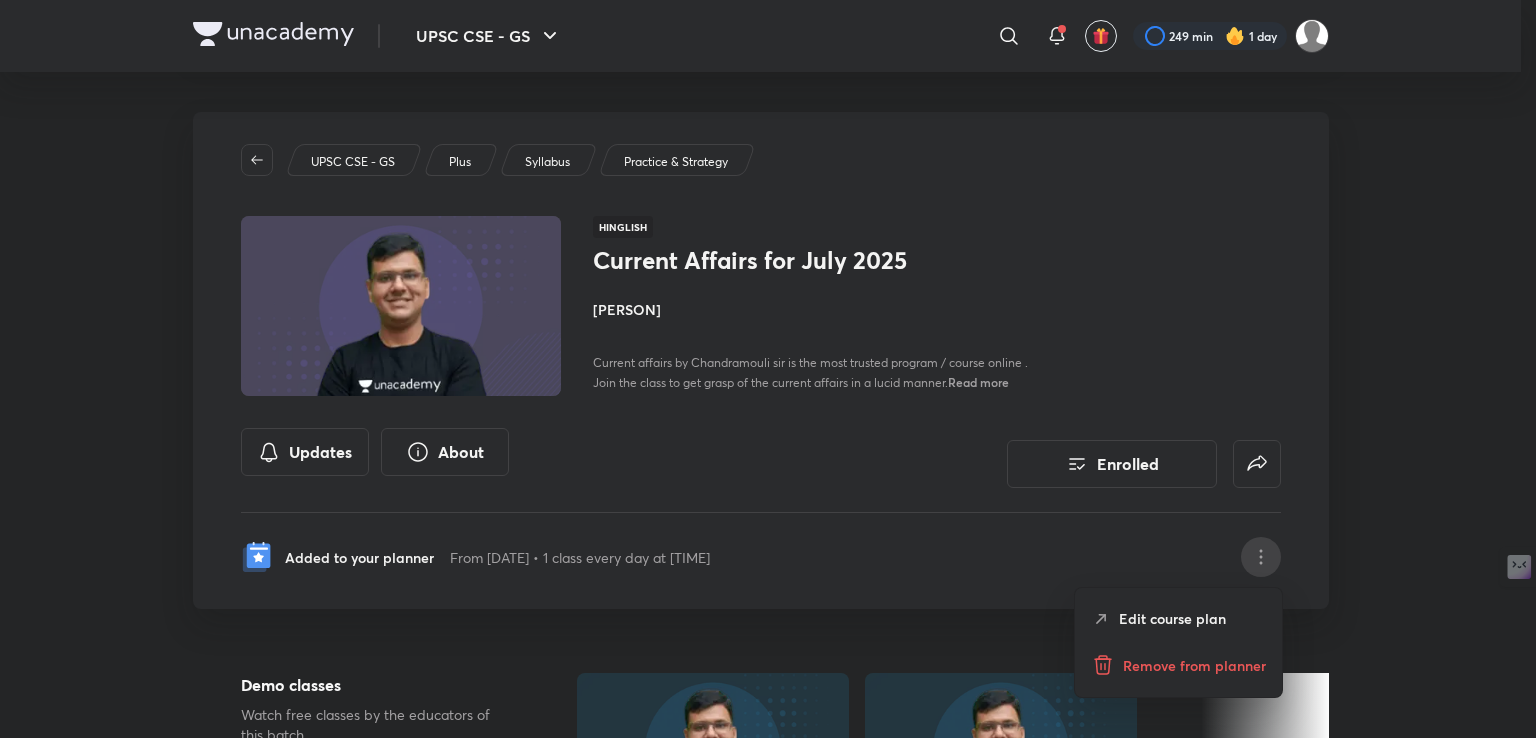 click at bounding box center [768, 369] 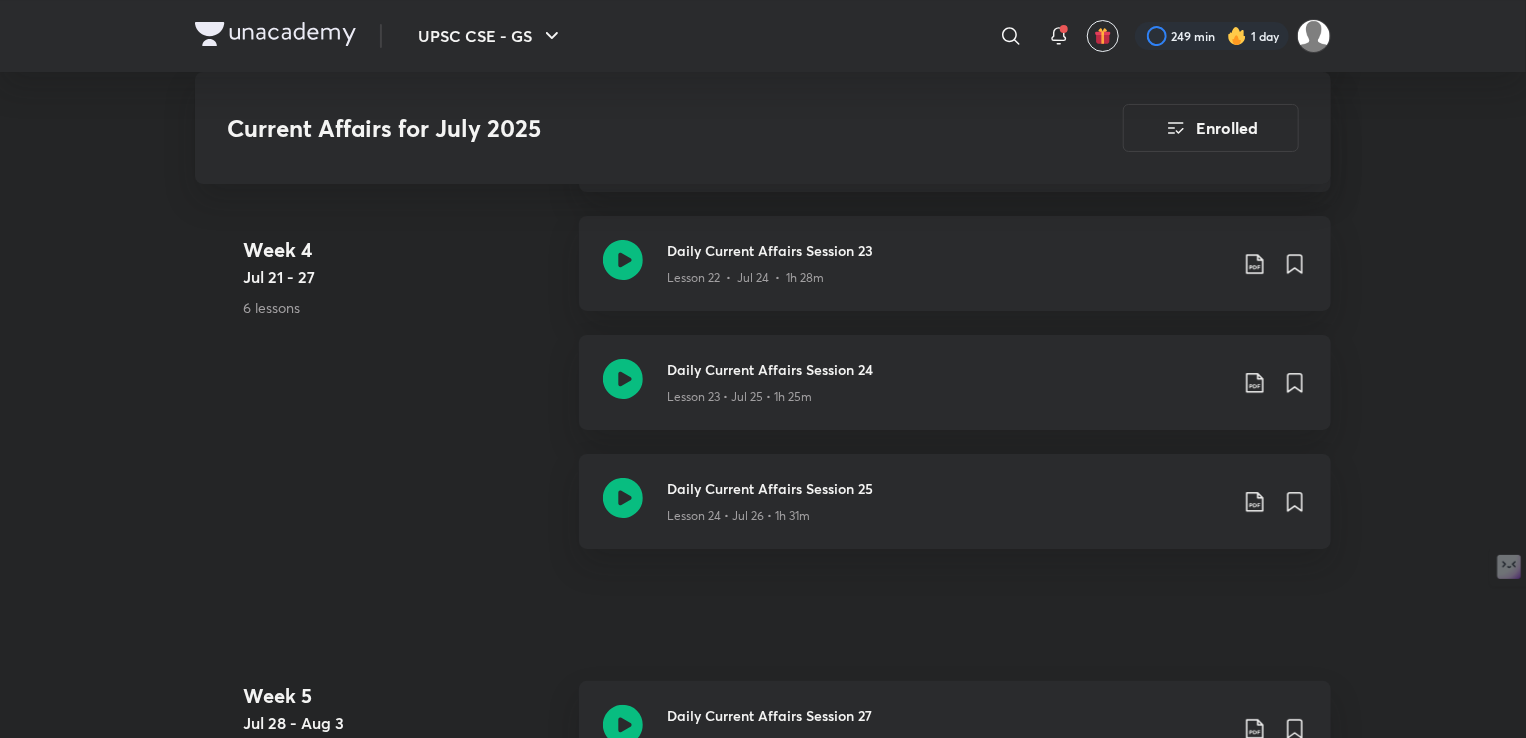 scroll, scrollTop: 3833, scrollLeft: 0, axis: vertical 